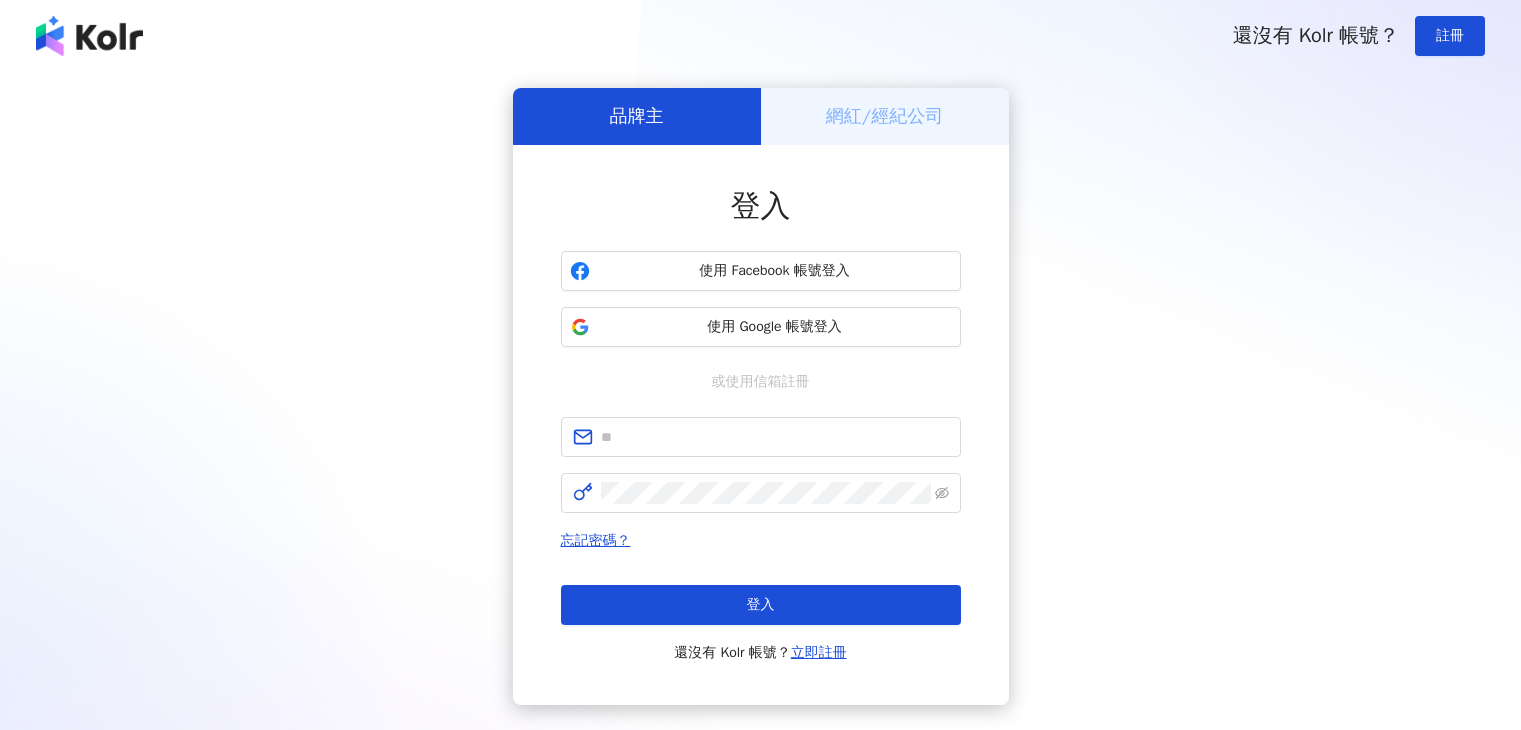 scroll, scrollTop: 0, scrollLeft: 0, axis: both 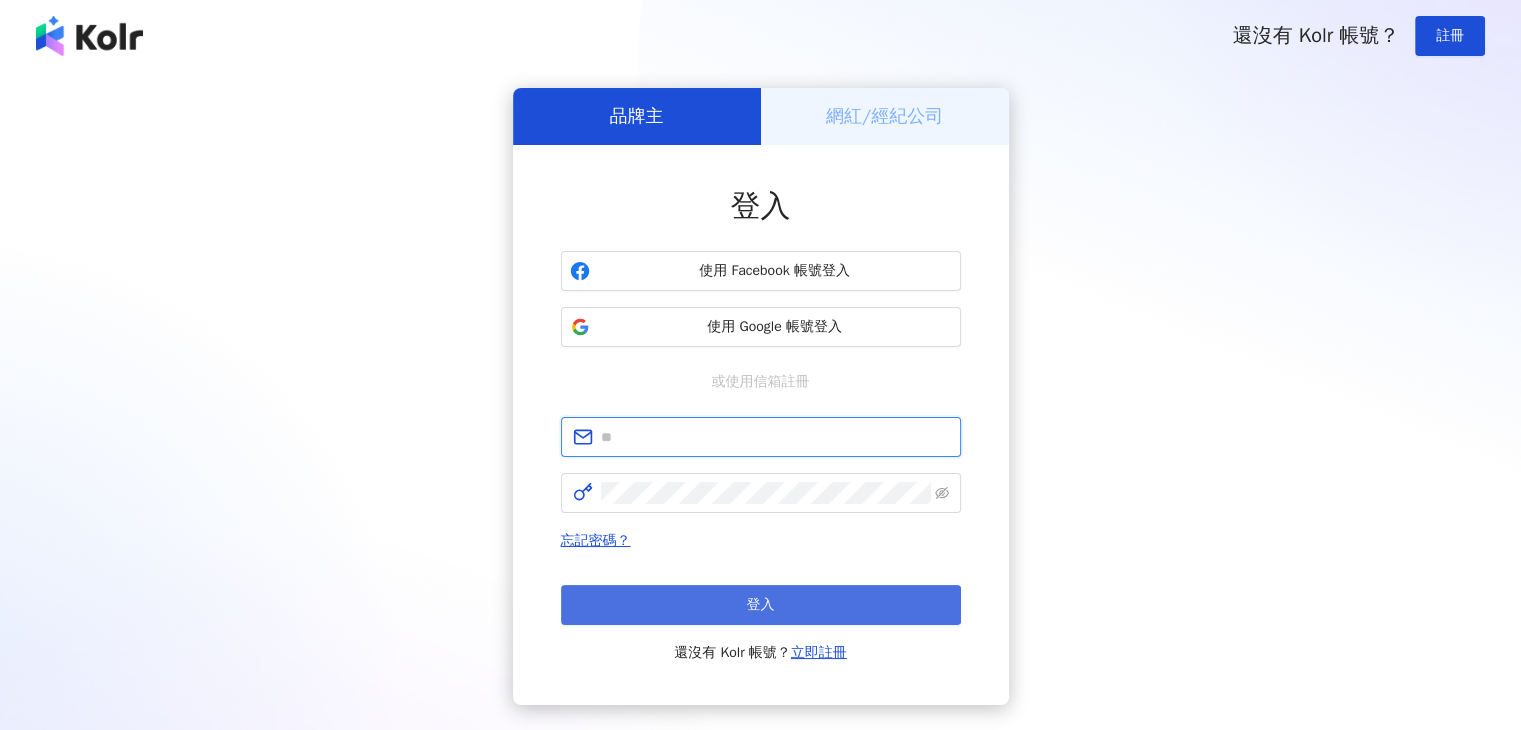 type on "**********" 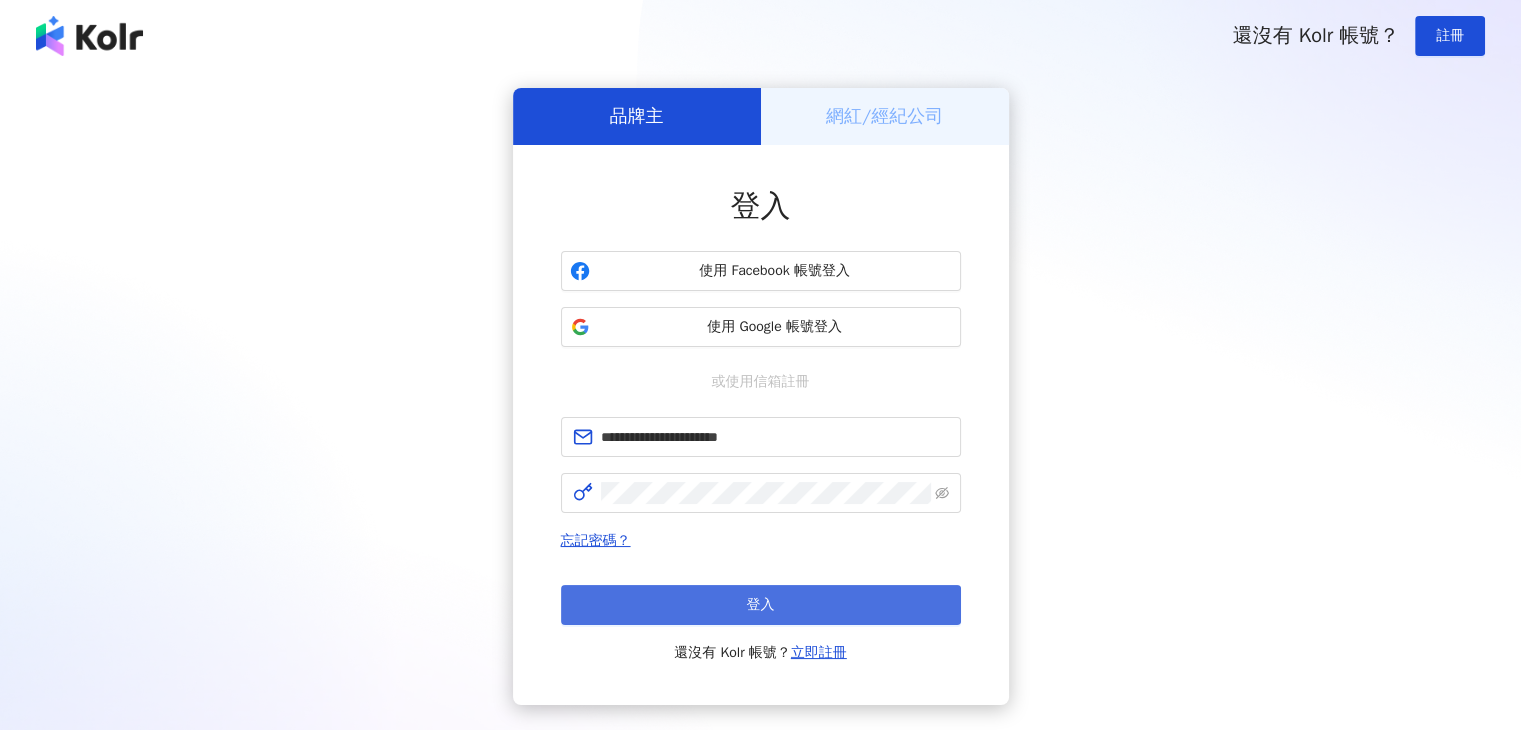click on "登入" at bounding box center [761, 605] 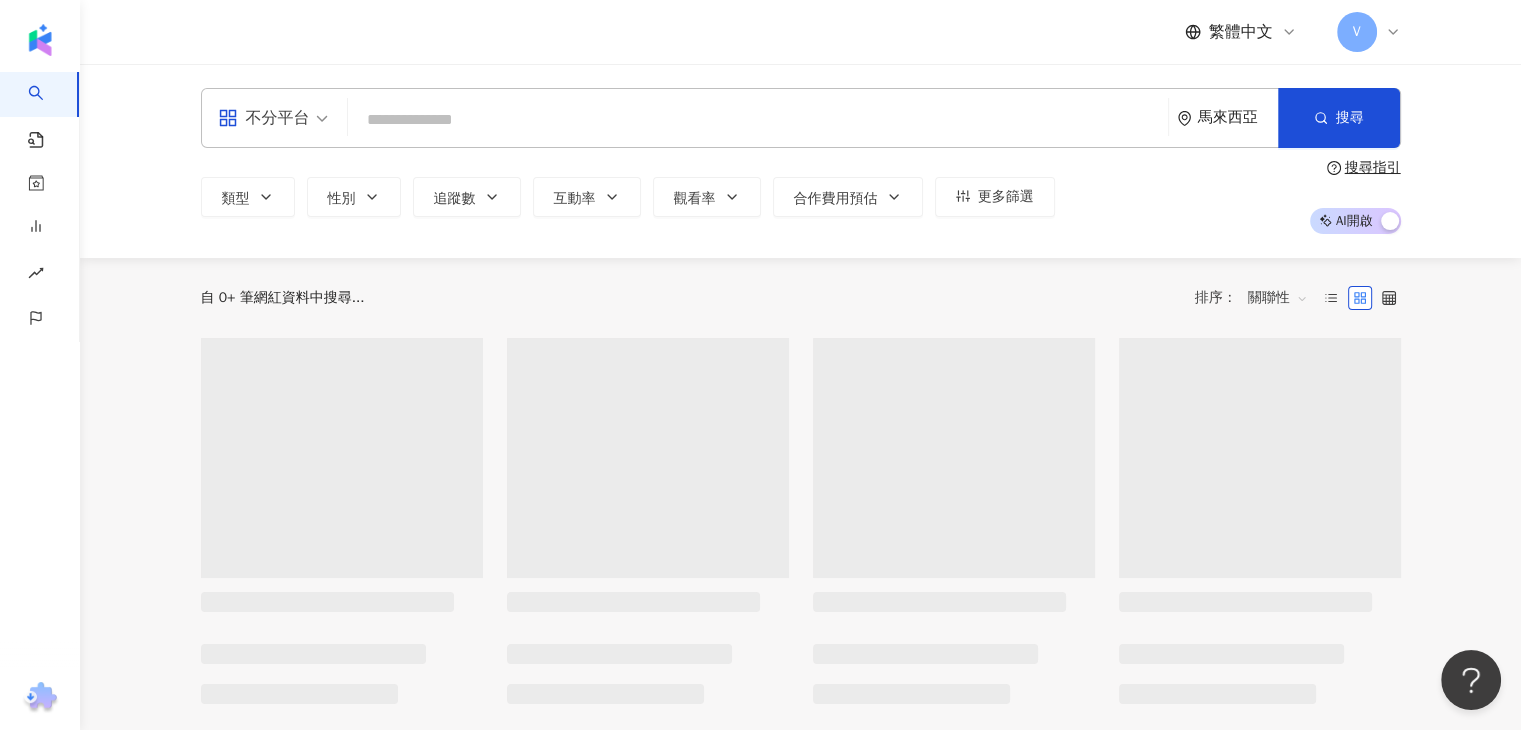 scroll, scrollTop: 0, scrollLeft: 0, axis: both 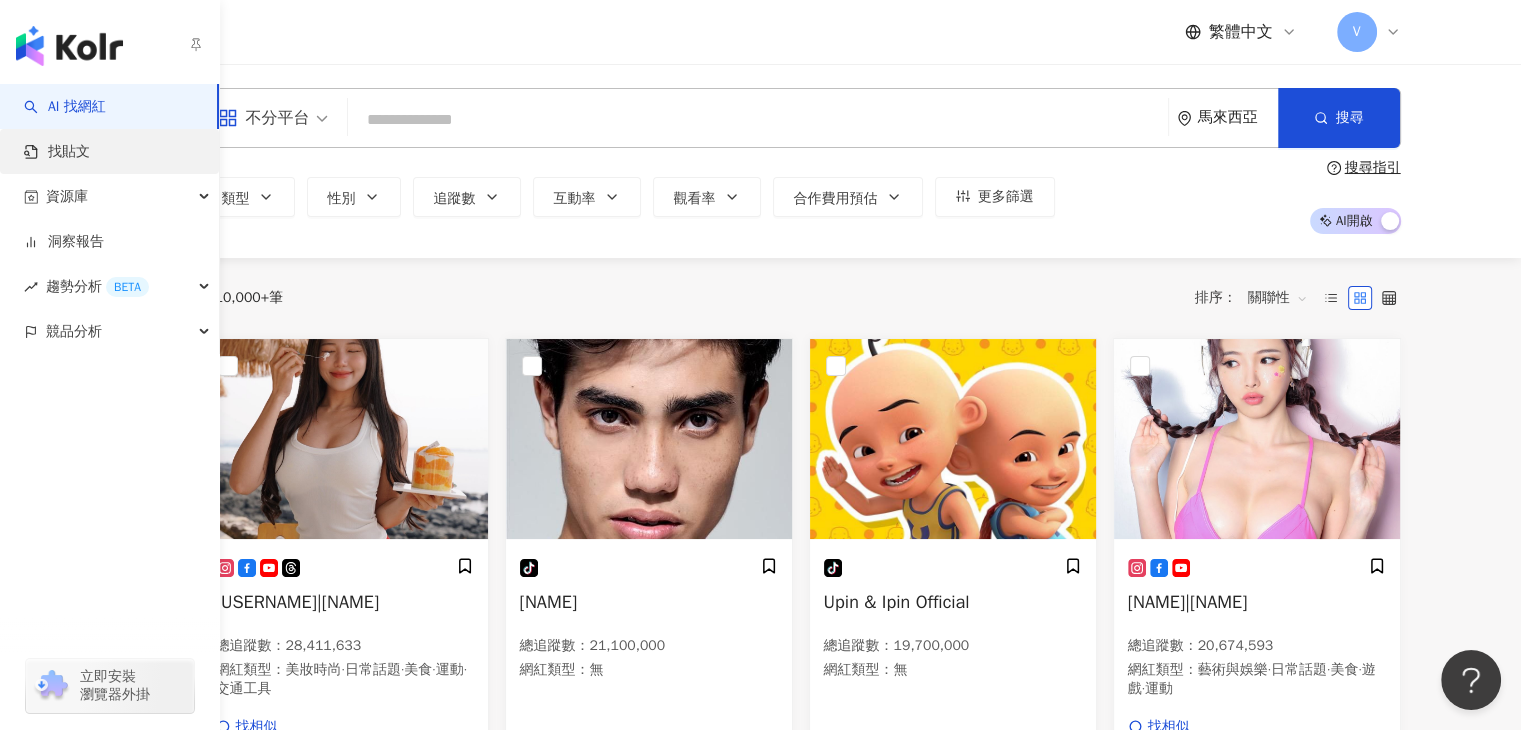 click on "找貼文" at bounding box center [57, 152] 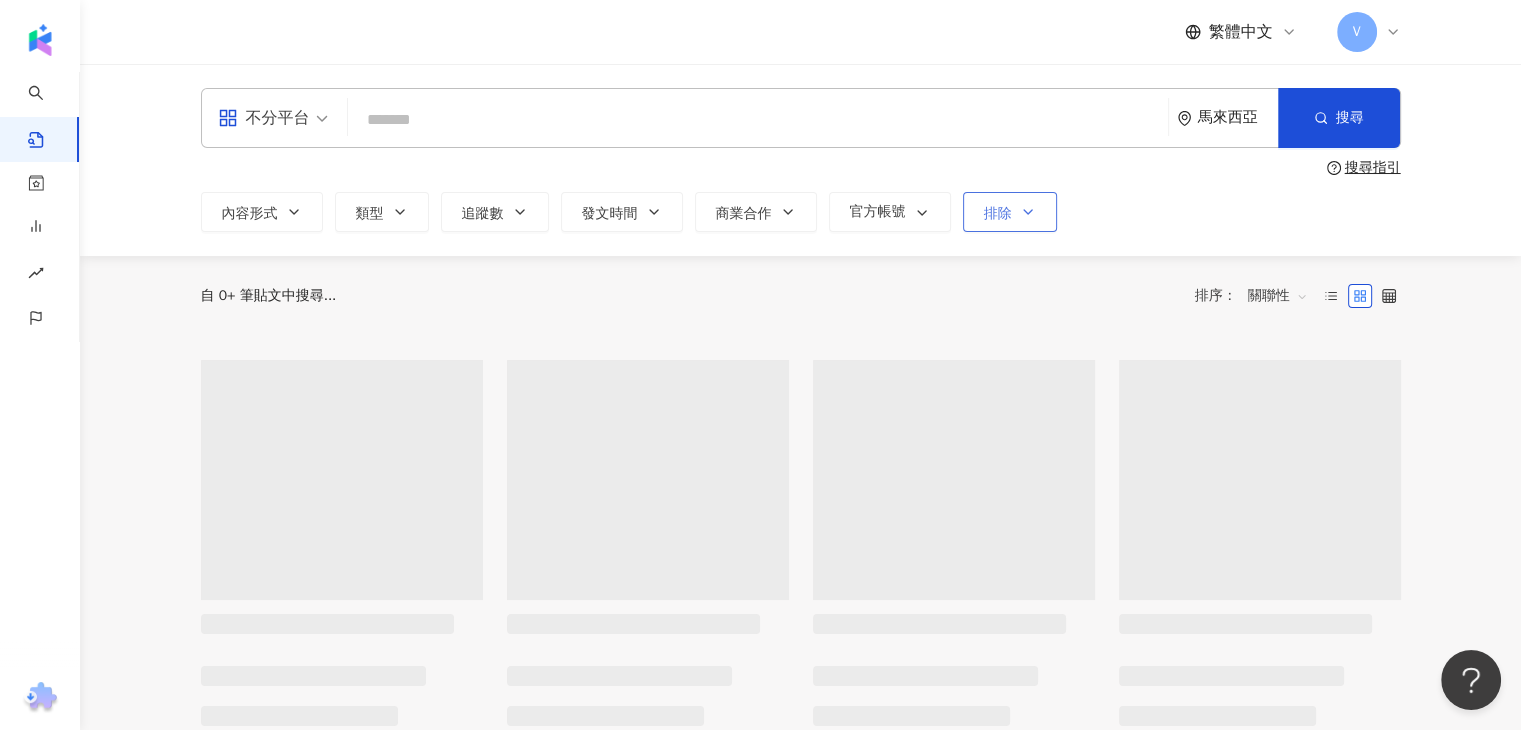 click on "排除" at bounding box center (998, 214) 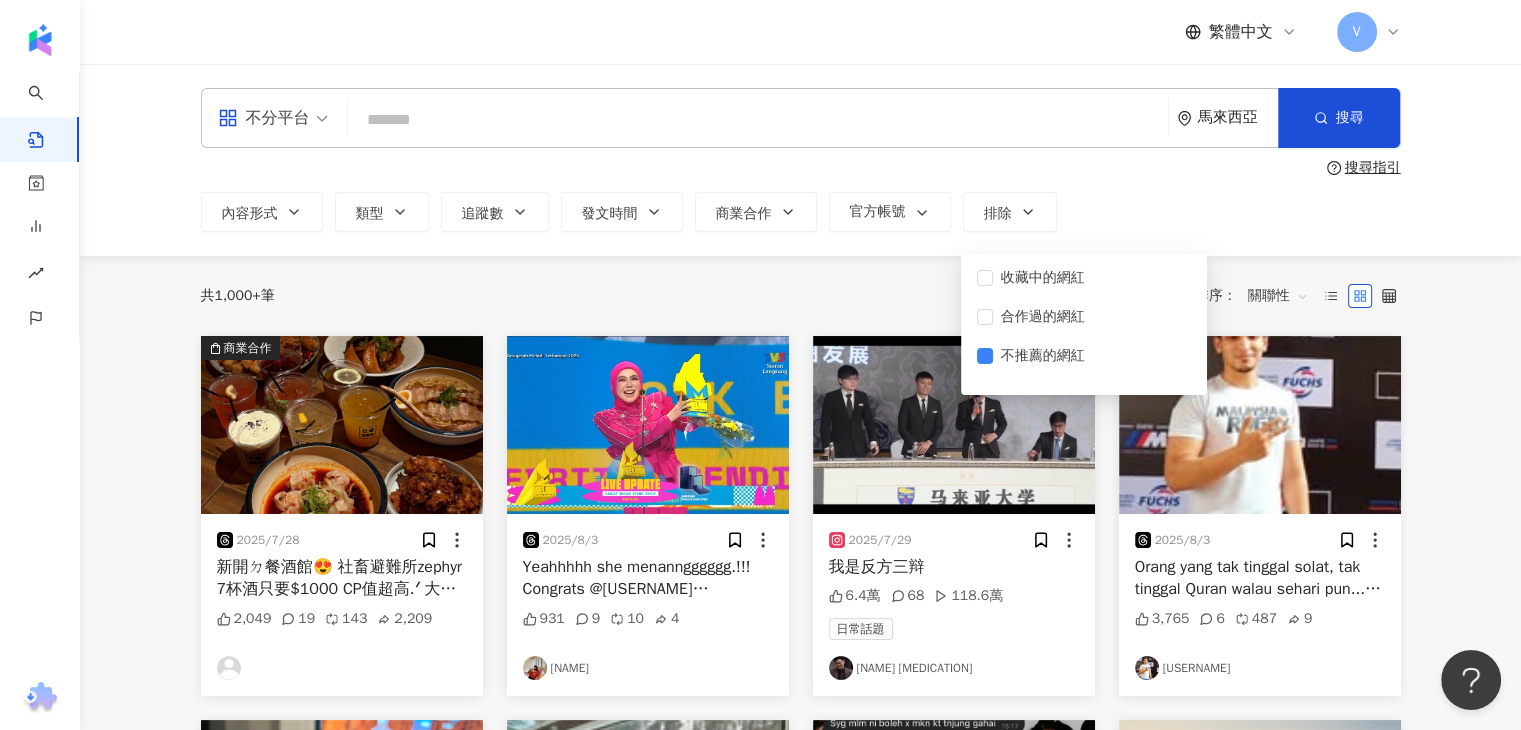 click on "共  1,000+  筆 排序： 關聯性" at bounding box center (801, 296) 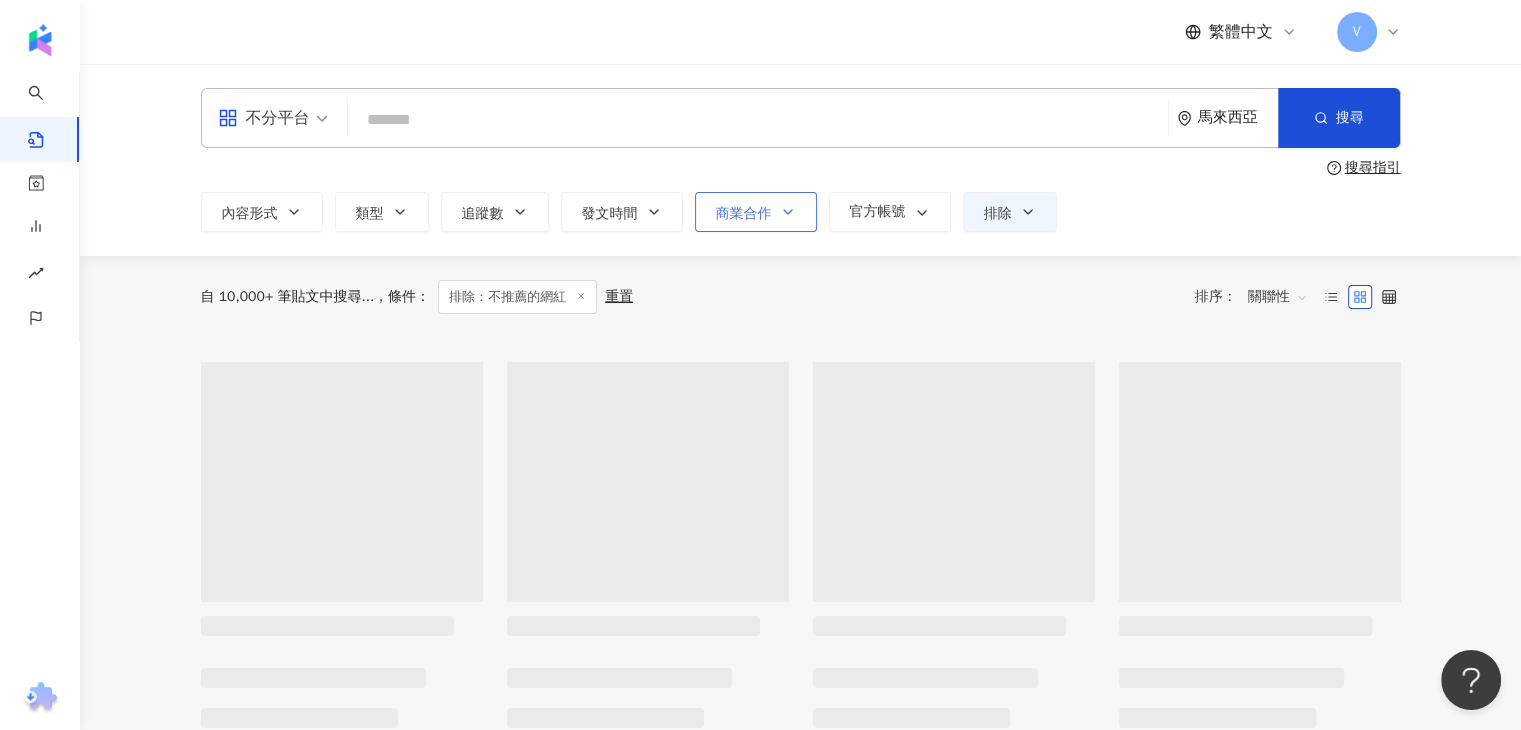 click on "商業合作" at bounding box center (756, 212) 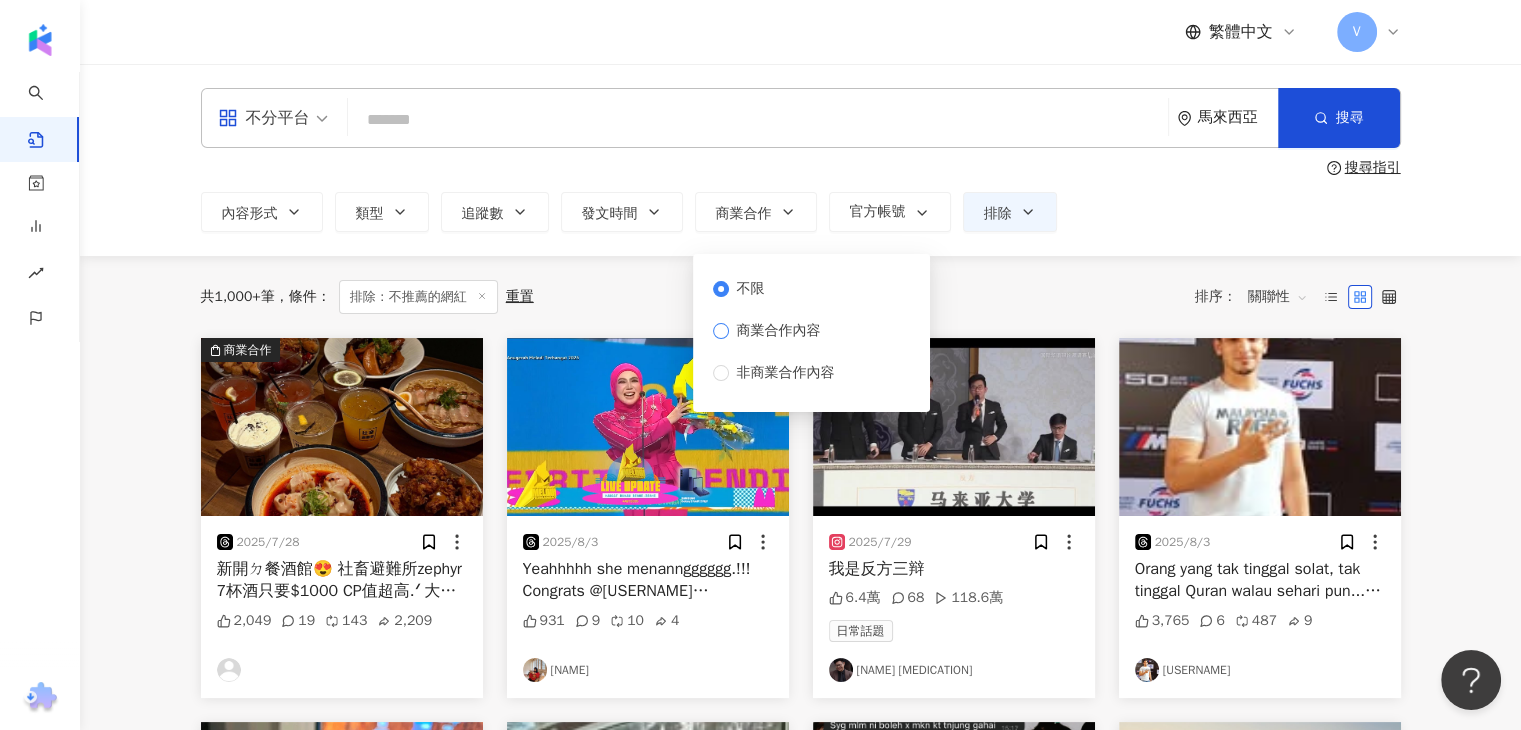 click on "商業合作內容" at bounding box center (779, 331) 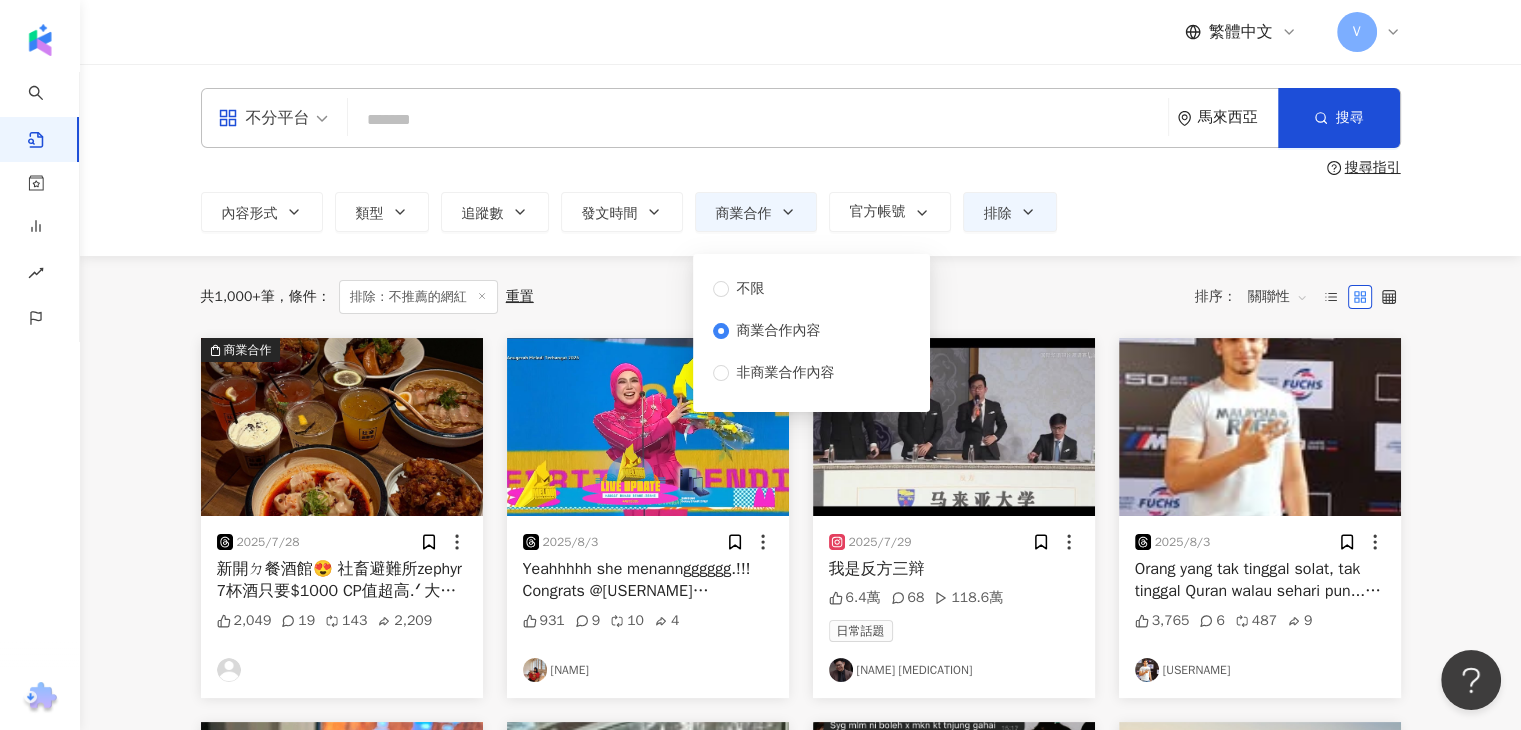 click on "不分平台 馬來西亞 搜尋 搜尋指引 內容形式 類型 追蹤數 發文時間 商業合作 官方帳號  排除  收藏中的網紅 合作過的網紅 不推薦的網紅 不限 商業合作內容 非商業合作內容" at bounding box center [800, 160] 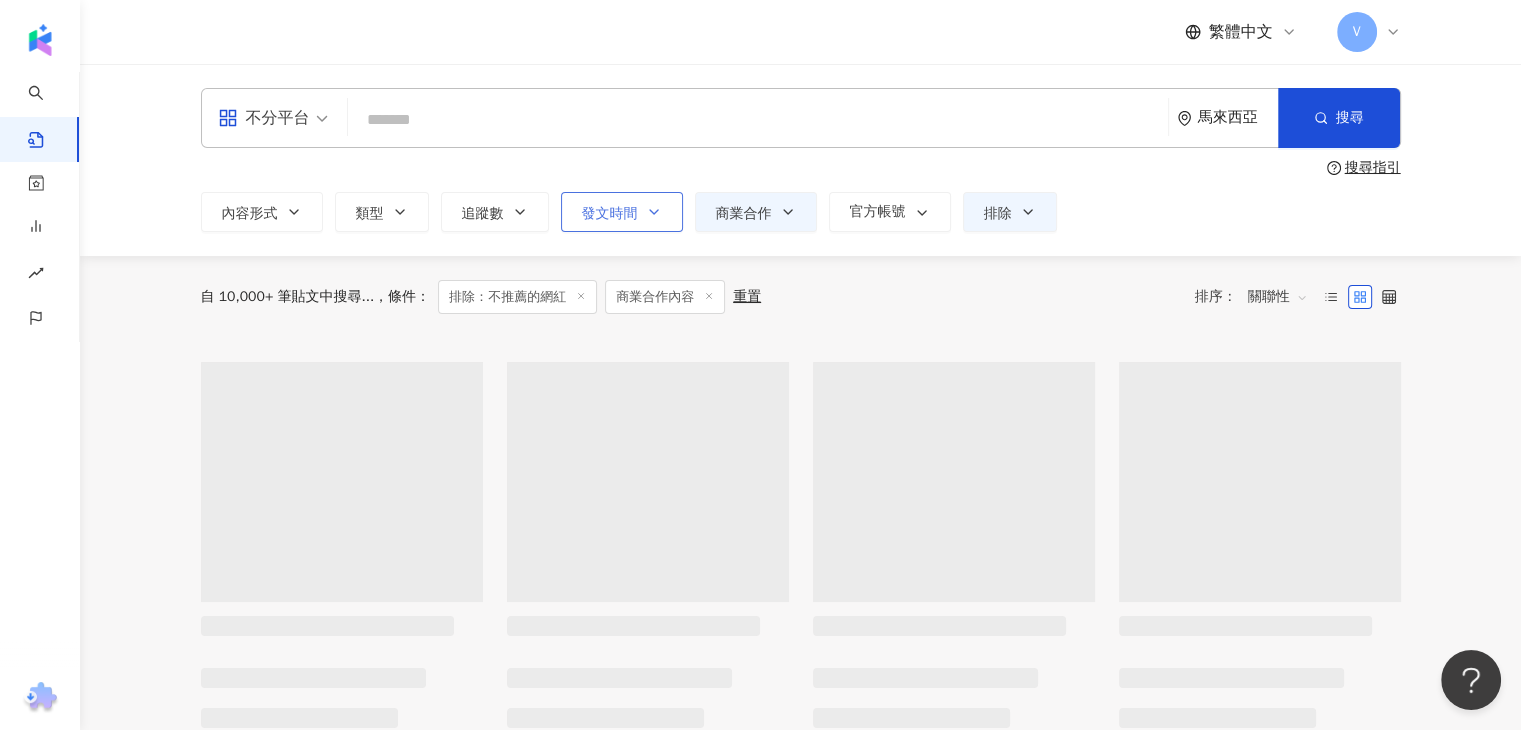 click on "發文時間" at bounding box center (610, 214) 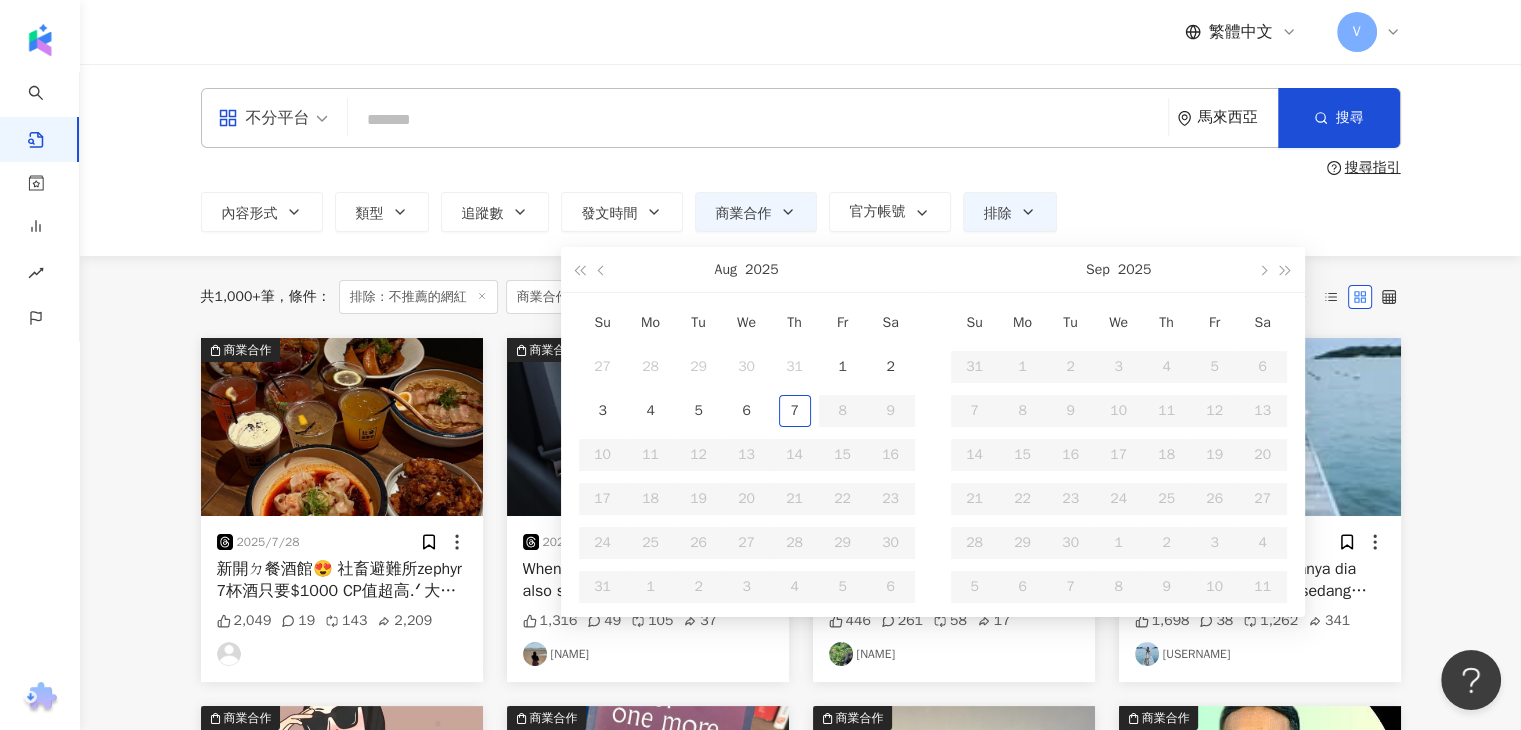 click on "共  1,000+  筆 條件 ： 排除：不推薦的網紅 商業合作內容 重置 排序： 關聯性" at bounding box center [801, 297] 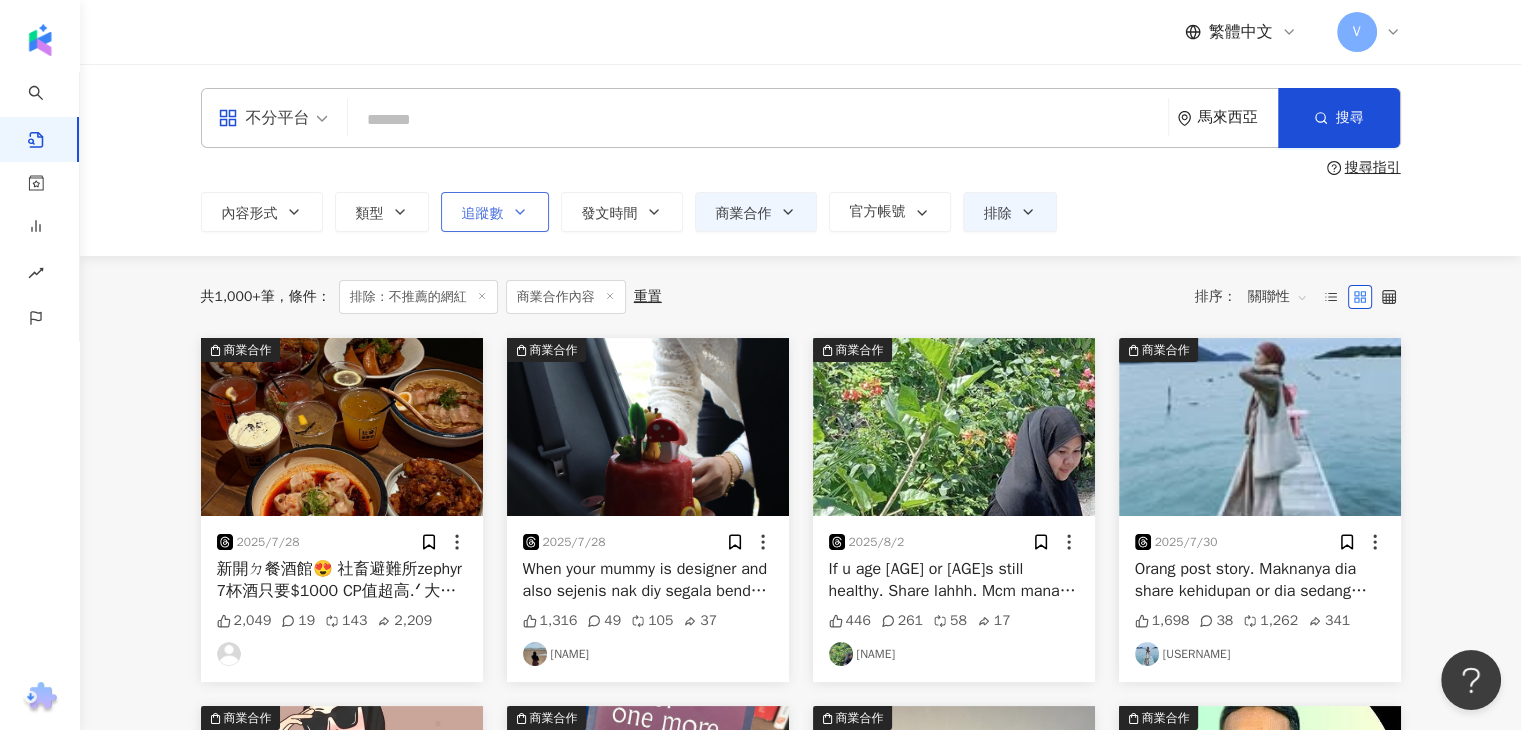 click on "追蹤數" at bounding box center [495, 212] 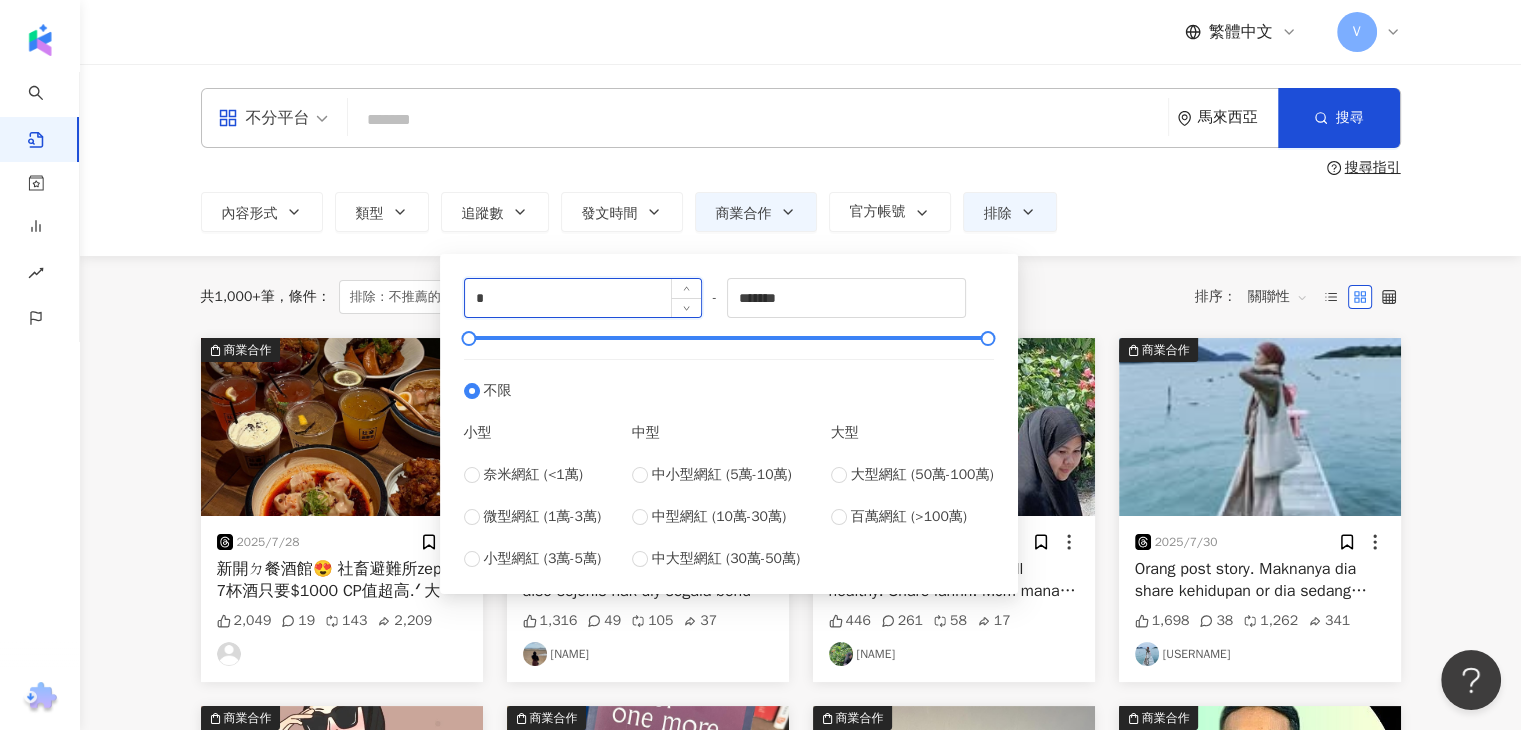 click on "*" at bounding box center (583, 298) 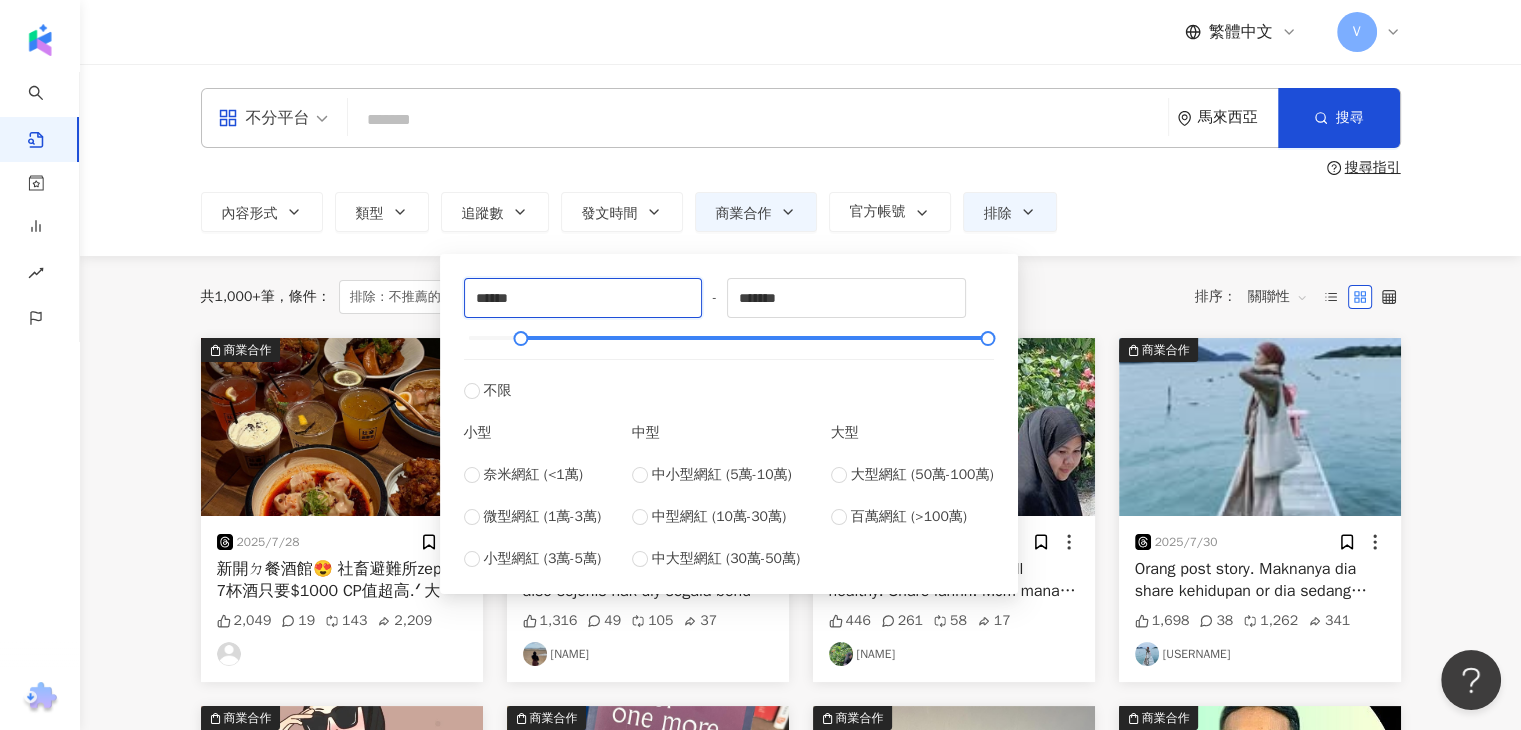 type on "******" 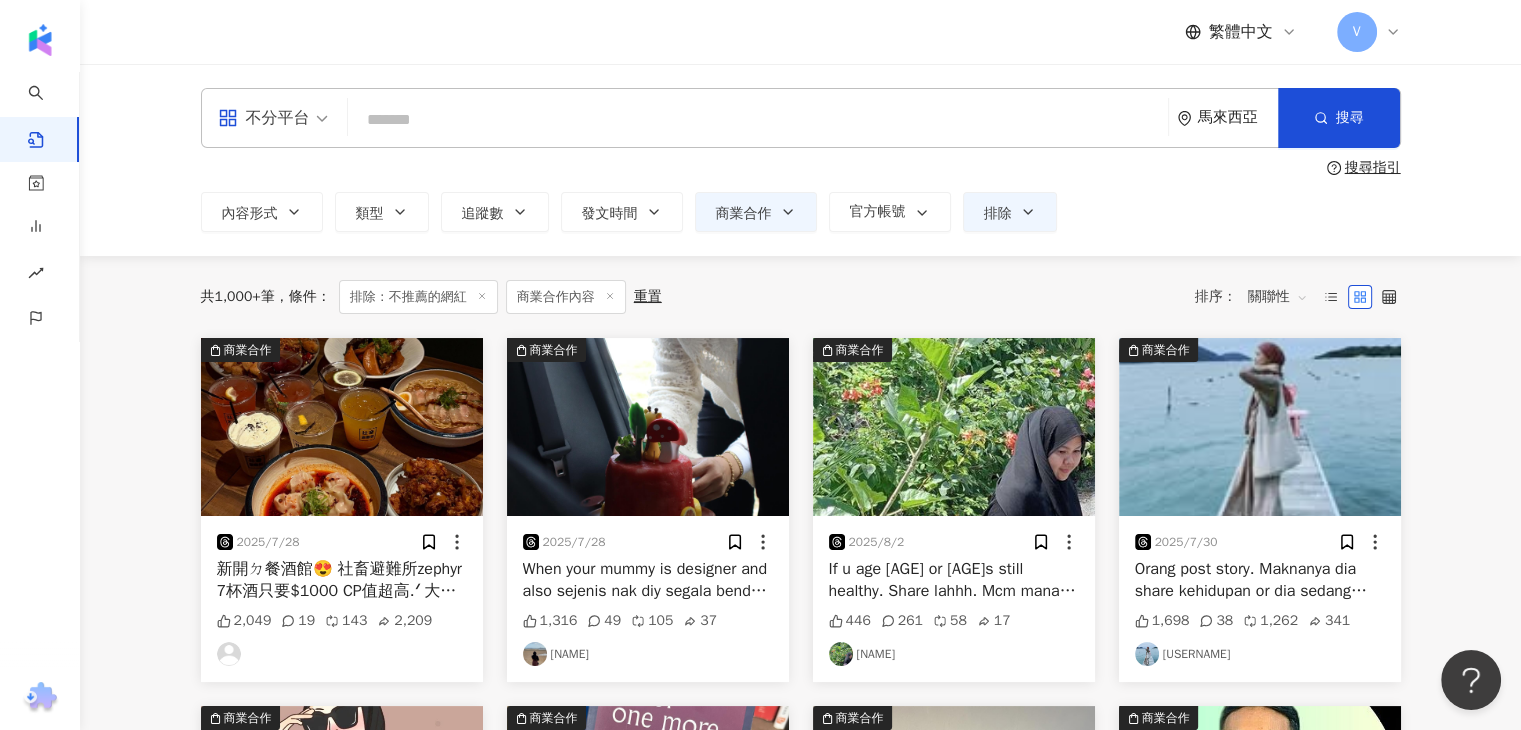 click on "搜尋指引" at bounding box center (801, 168) 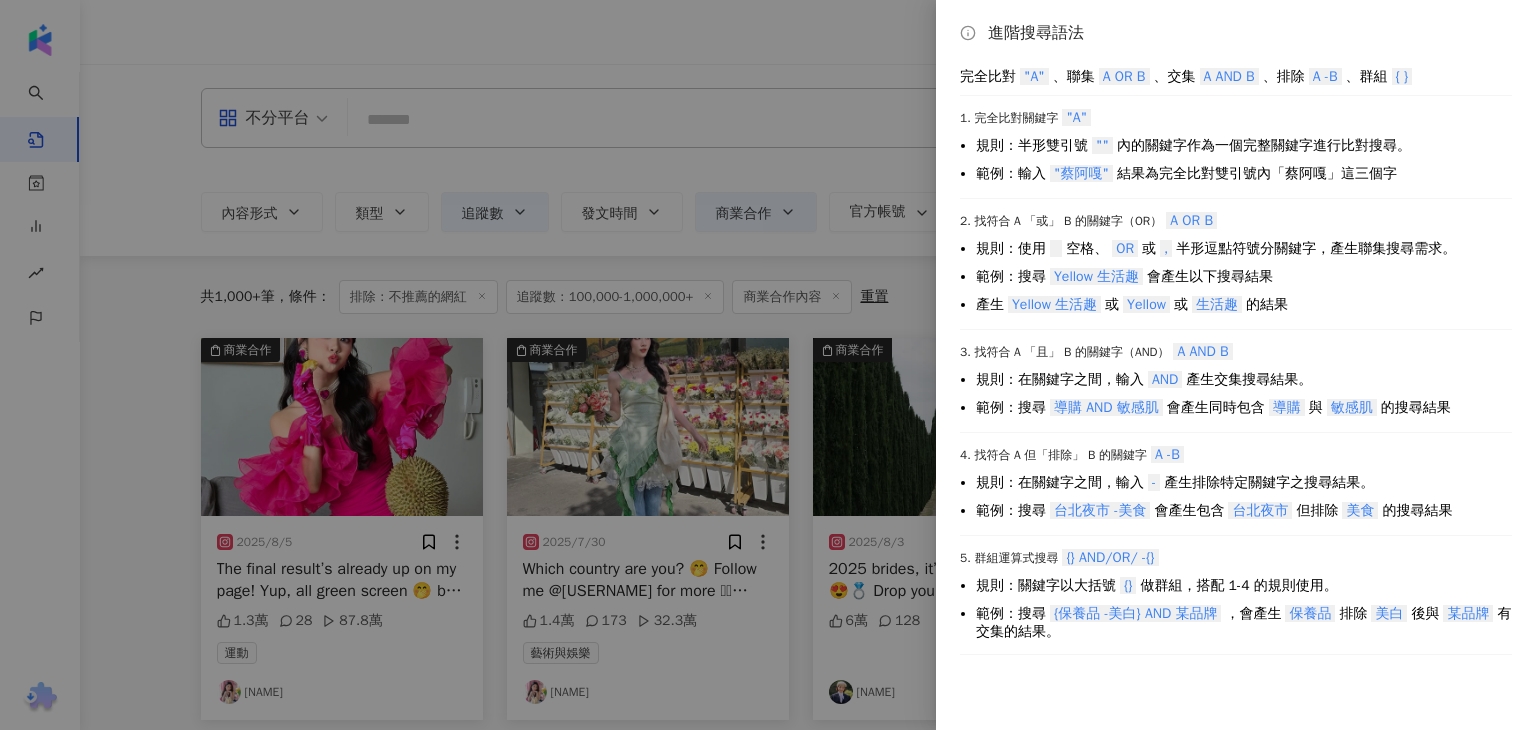 click at bounding box center (768, 365) 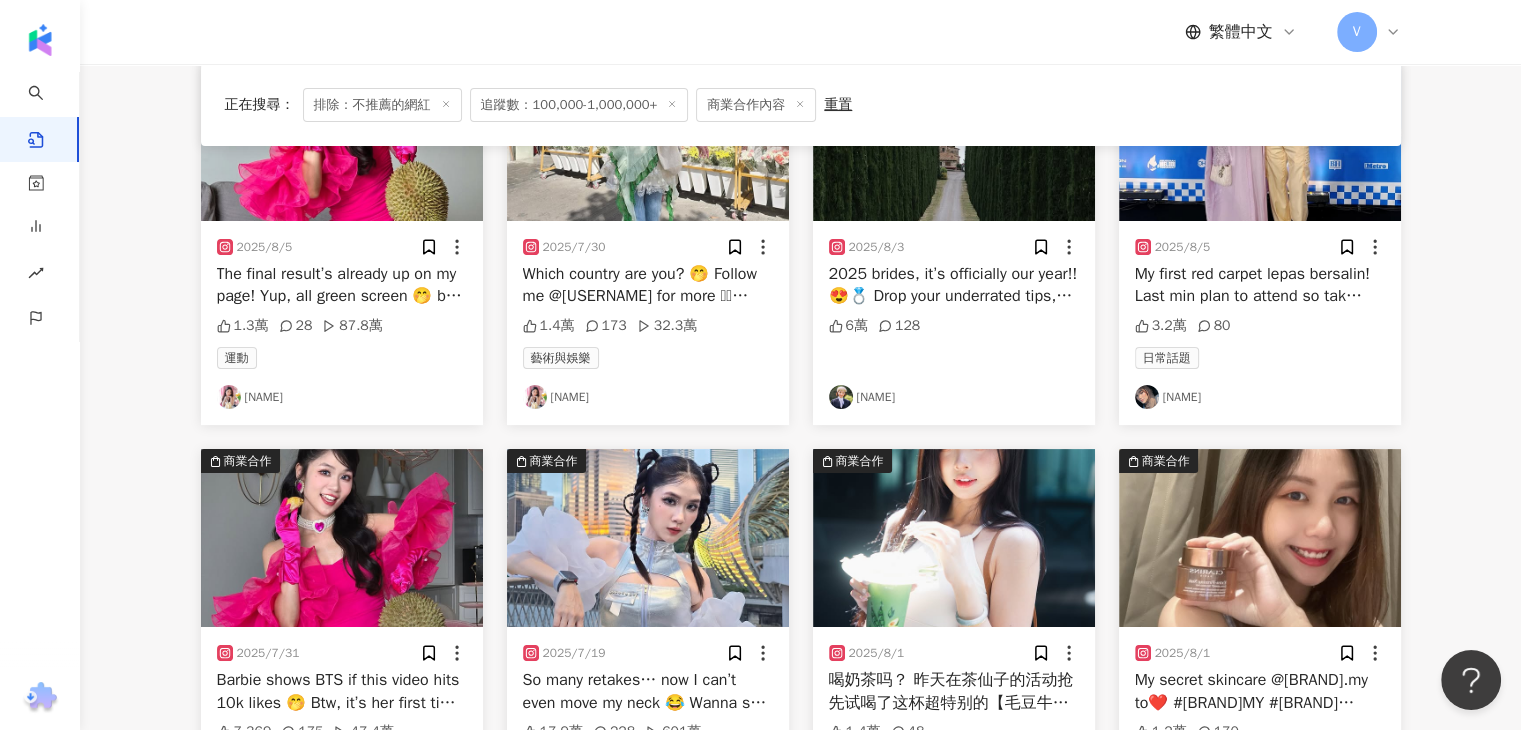 scroll, scrollTop: 400, scrollLeft: 0, axis: vertical 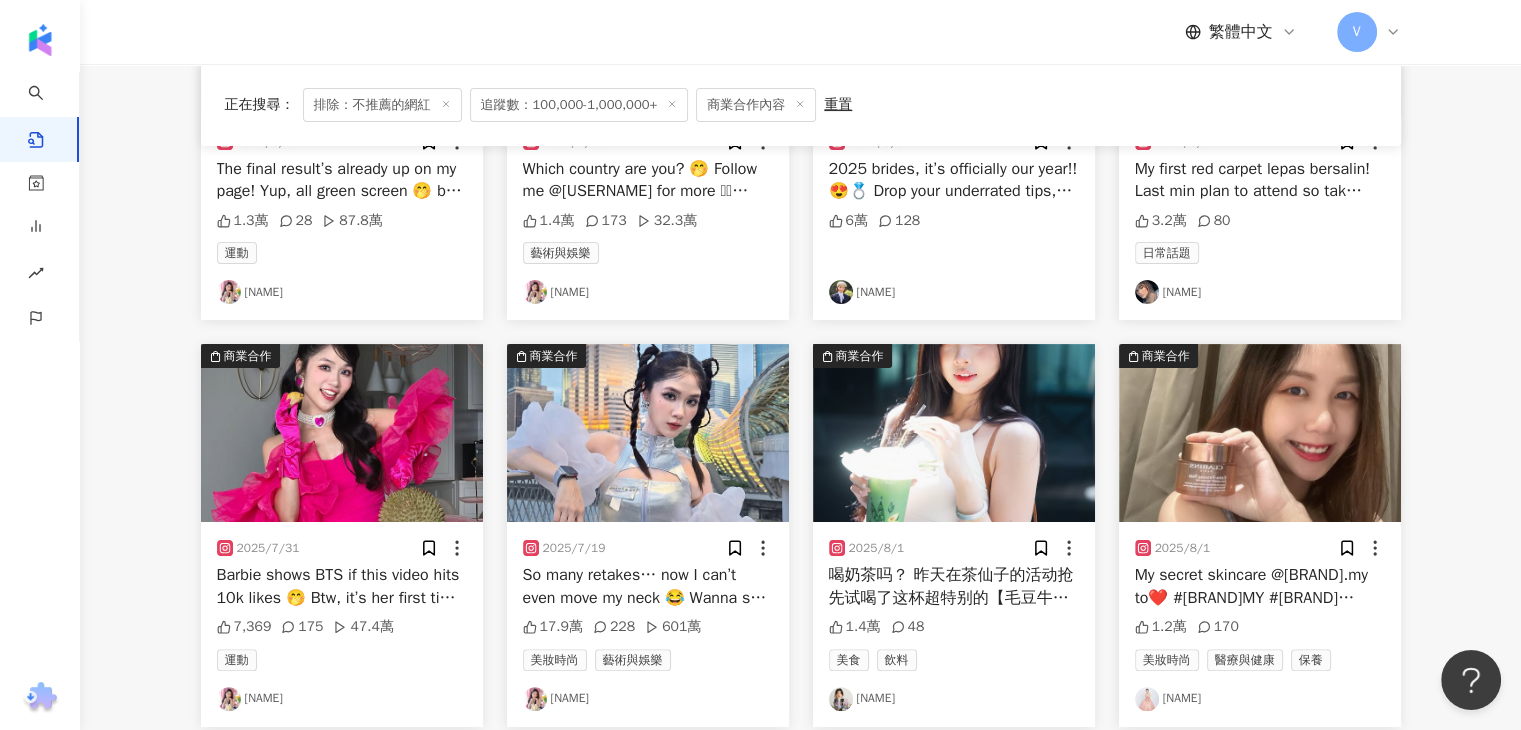 drag, startPoint x: 930, startPoint y: 419, endPoint x: 879, endPoint y: 572, distance: 161.27615 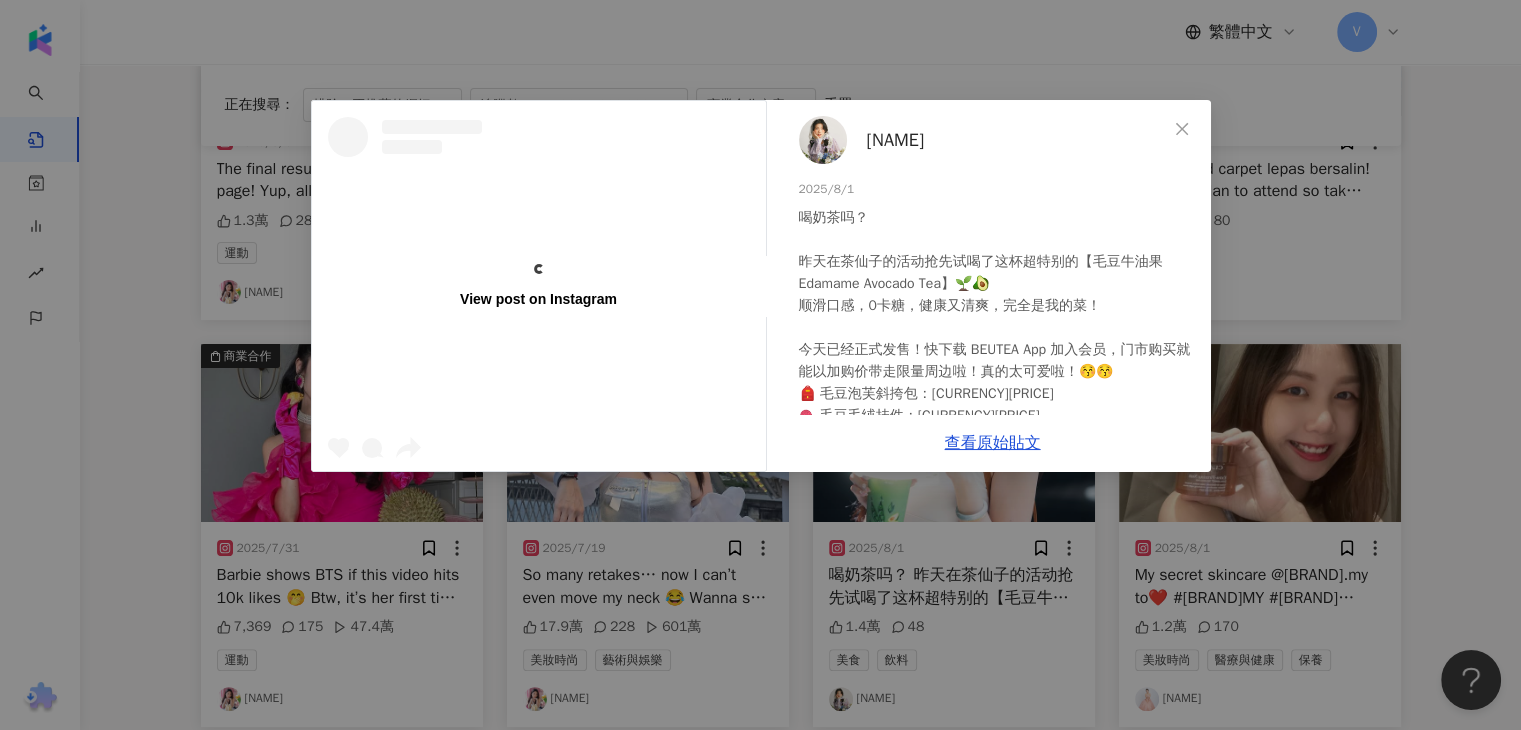 drag, startPoint x: 1186, startPoint y: 130, endPoint x: 1176, endPoint y: 220, distance: 90.55385 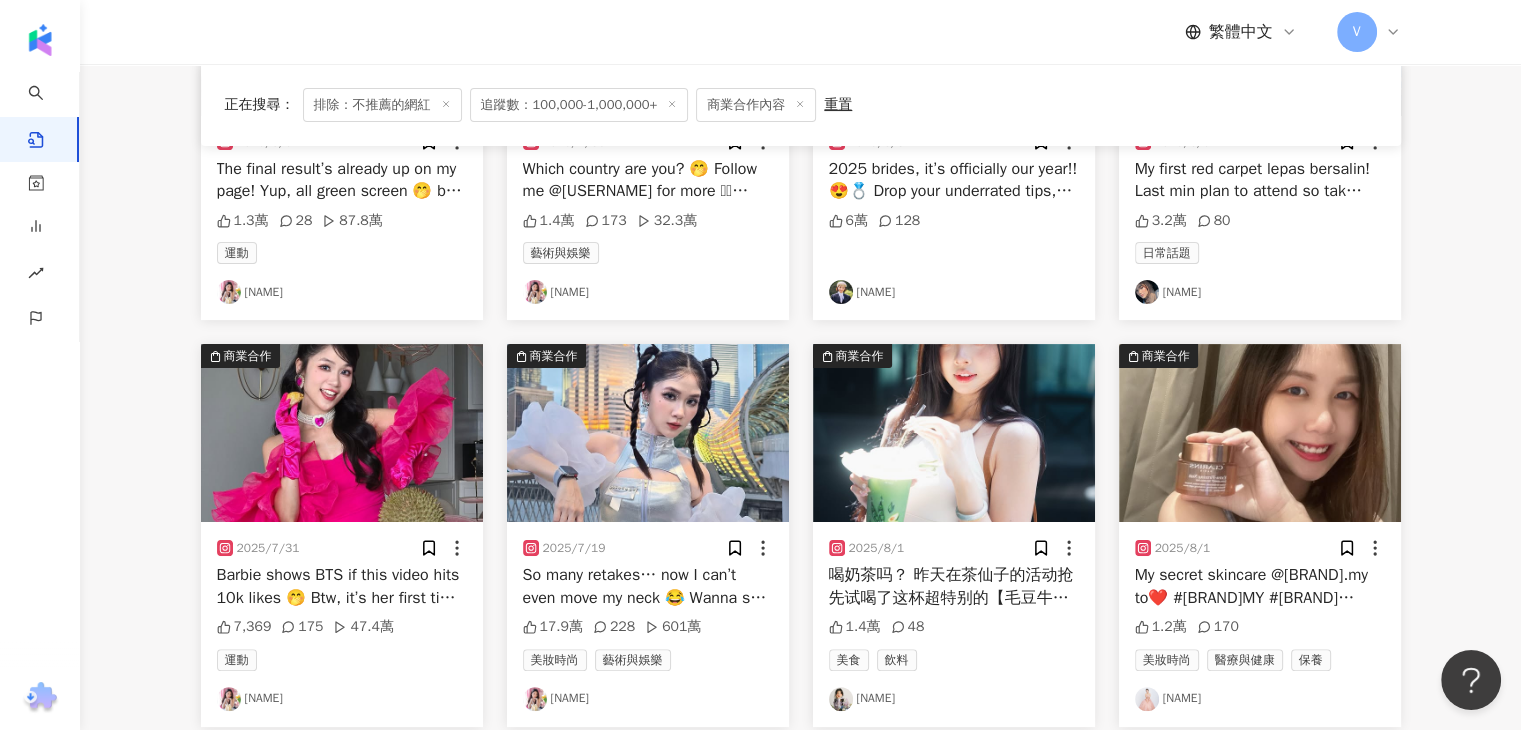 click on "N Y O K K I" at bounding box center [954, 699] 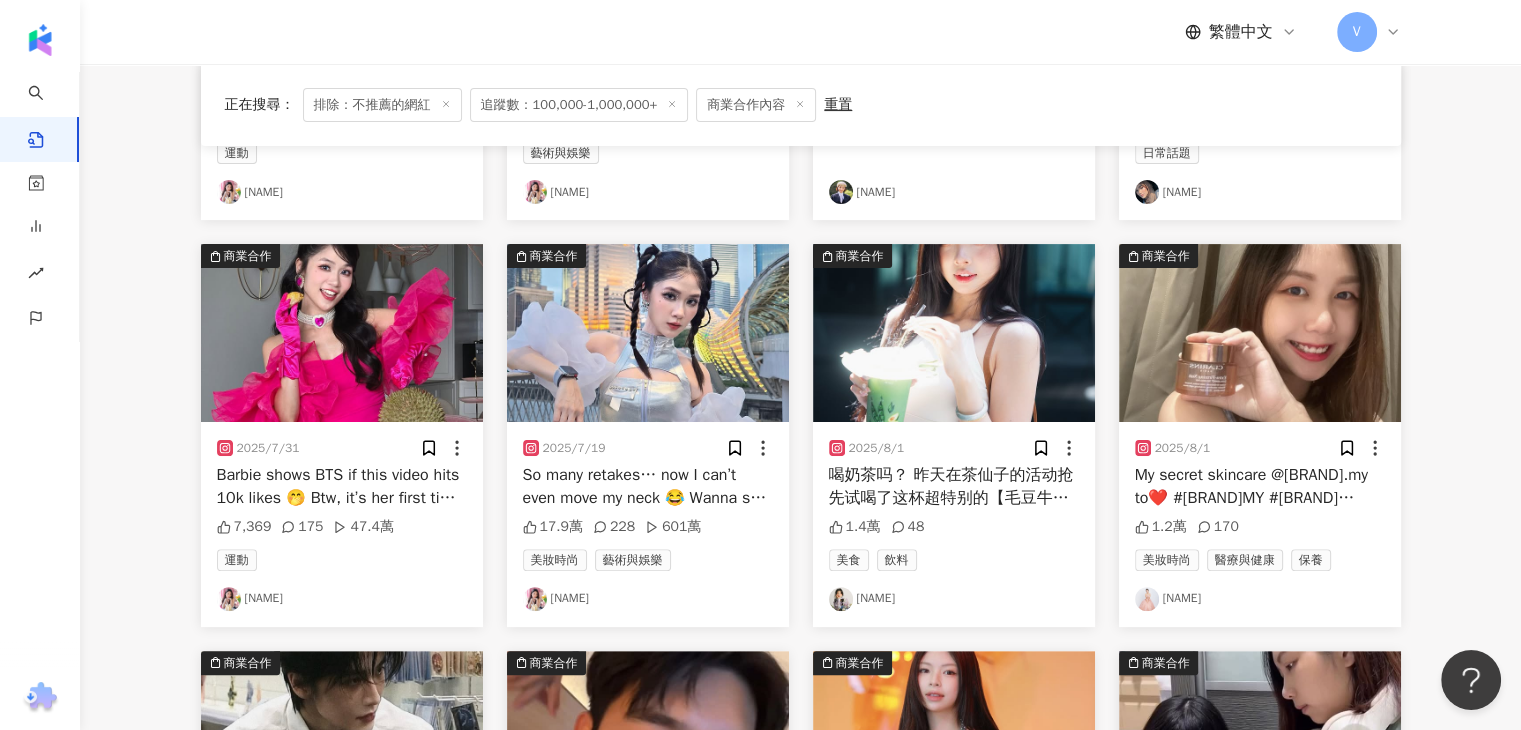 click on "Yeen Theng 🧚‍♀️ Elizee" at bounding box center [1260, 599] 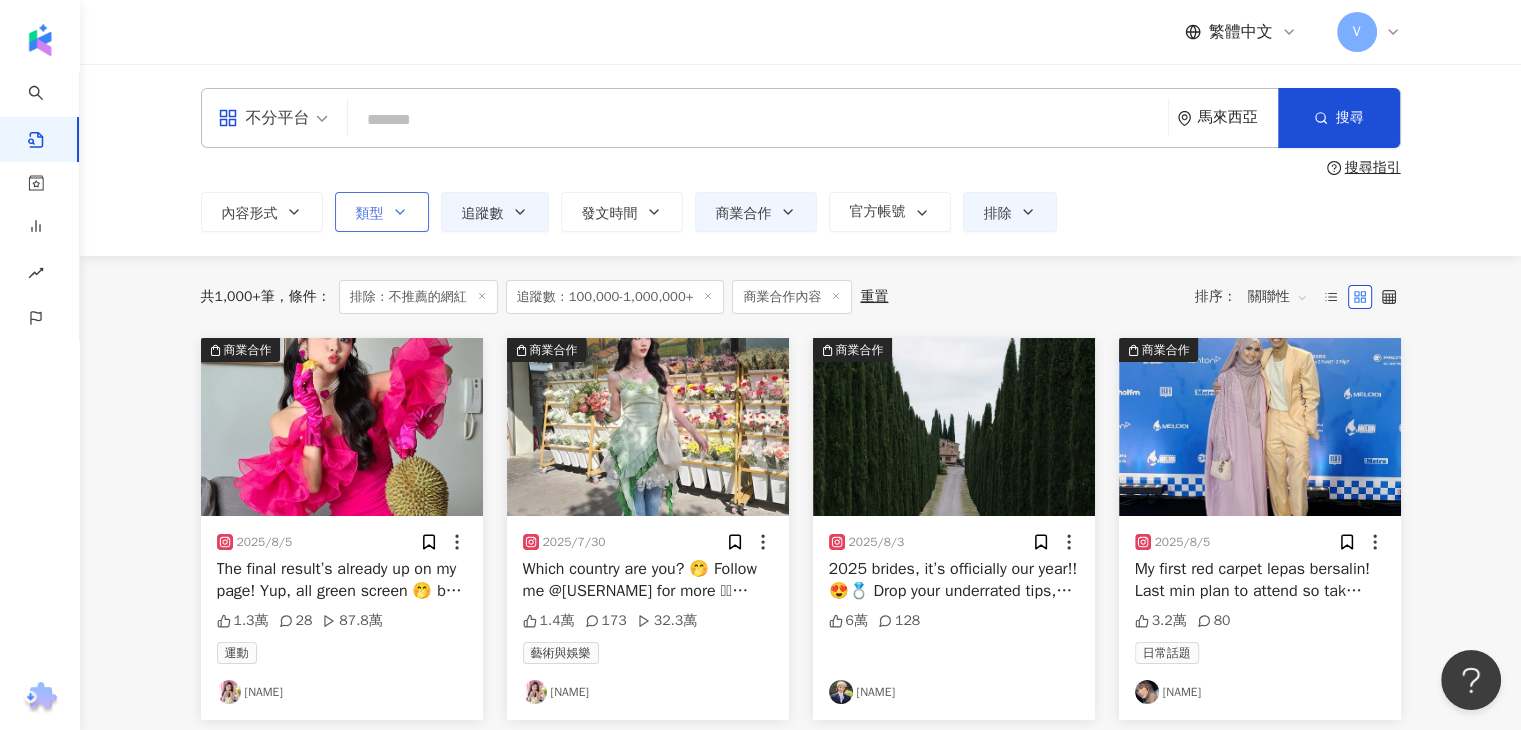 click on "類型" at bounding box center [382, 212] 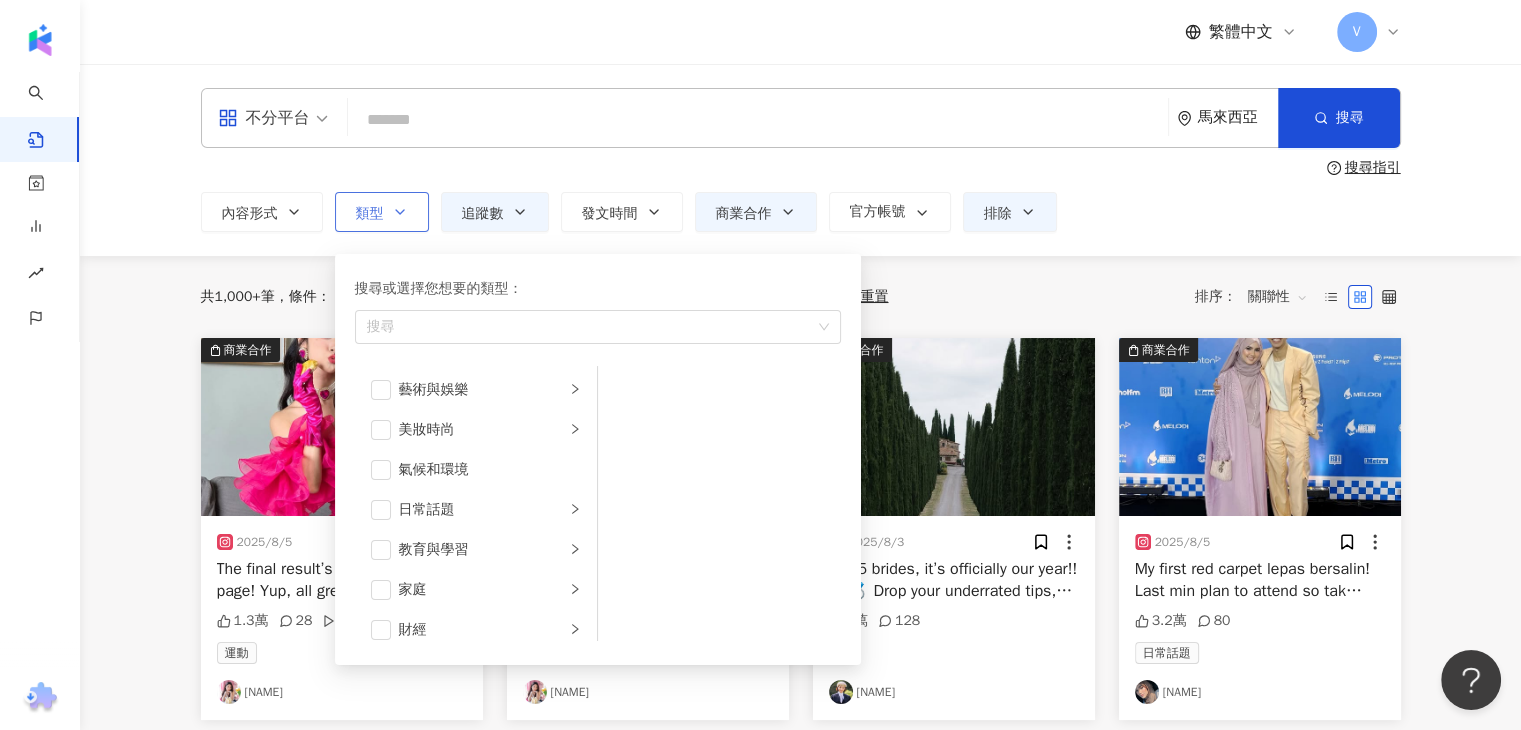 click on "類型 搜尋或選擇您想要的類型：   搜尋 藝術與娛樂 美妝時尚 氣候和環境 日常話題 教育與學習 家庭 財經 美食 命理占卜 遊戲 法政社會 生活風格 影視娛樂 醫療與健康 寵物 攝影 感情 宗教 促購導購 運動 科技 交通工具 旅遊 成人" at bounding box center (382, 212) 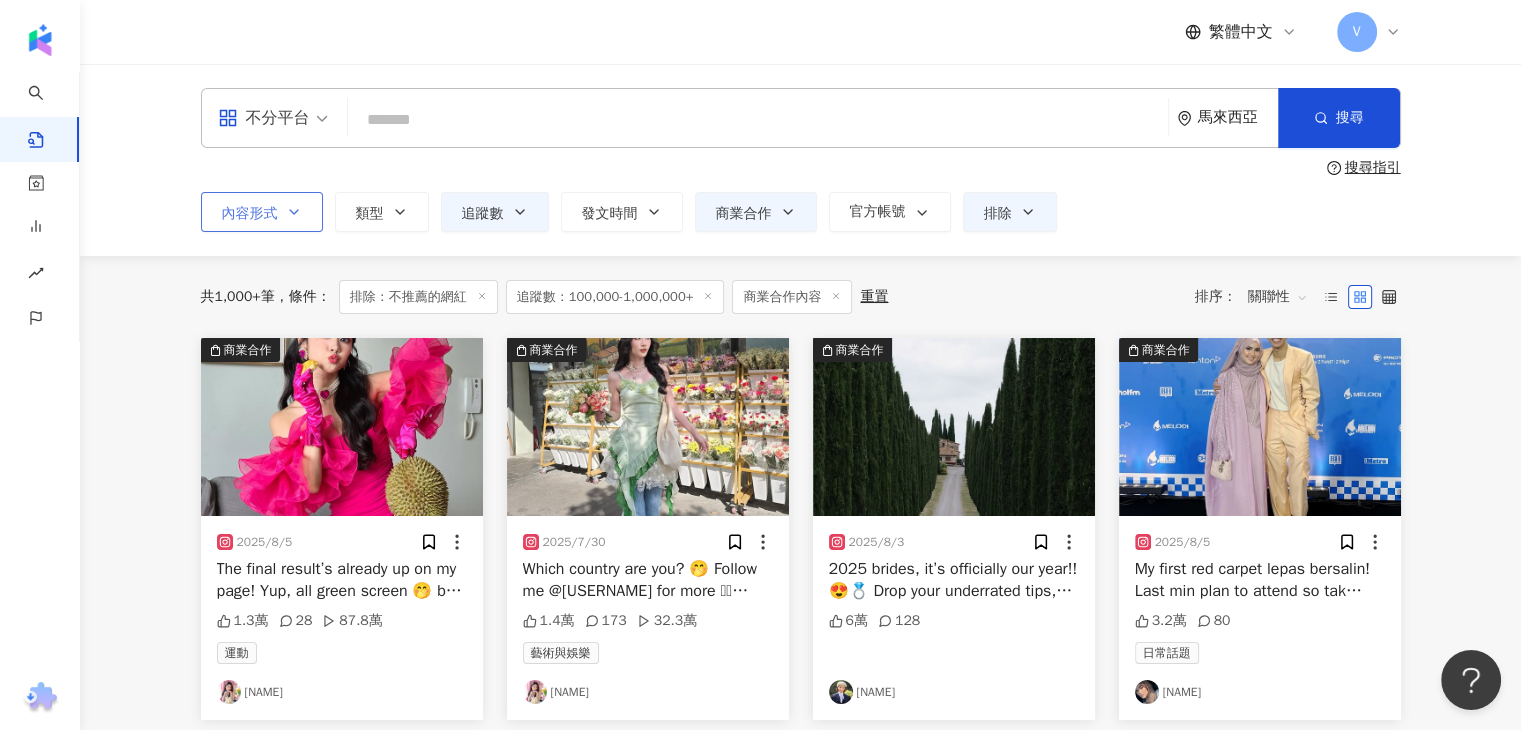 click on "內容形式" at bounding box center [250, 214] 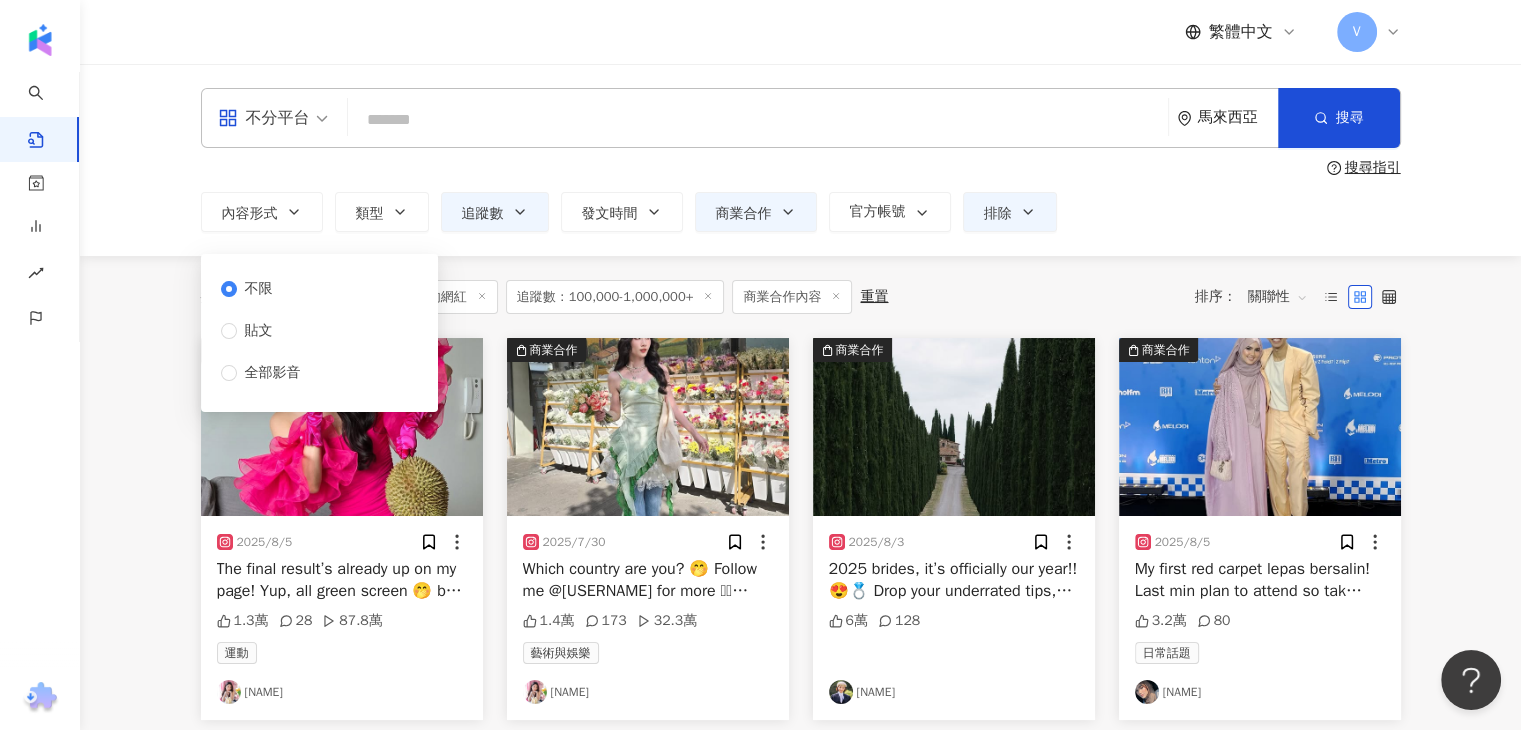 click on "共  1,000+  筆 條件 ： 排除：不推薦的網紅 追蹤數：100,000-1,000,000+ 商業合作內容 重置 排序： 關聯性 商業合作 2025/8/5 The final result’s already up on my page! Yup, all green screen 🤭 but so many thought it was real 😂 What do you think? Did I pull it off? 😆
Follow me @gigicheoh for more 🫶🏼
#nickiminajchallenge #nickiminajposechallenge #highschoolchallenge #highschoolpose #viralchallenge #barbie  #durian #globalreels #behindthescenes #btsreels #BTS  #greenscreen 1.3萬 28 87.8萬 運動 Gigi 蕙绮 商業合作 2025/7/30 Which country are you? 🤭
Follow me @gigicheoh for more 🫶🏼
@blackpinkofficial
#BLACKPINK #JUMP #BLACKPINKJUMP
#GlobalReels #GlobalReactions #funny#CulturalDifferences #WorldReacts #USA #japan #India #korea #Thailand #malaysia 1.4萬 173 32.3萬 藝術與娛樂 Gigi 蕙绮 商業合作 2025/8/3 6萬 128 Koe Yeet 商業合作 2025/8/5 3.2萬 80 日常話題 Dahlia rizal 商業合作 2025/7/31 7,369 175 47.4萬 運動 Gigi 蕙绮" at bounding box center [801, 975] 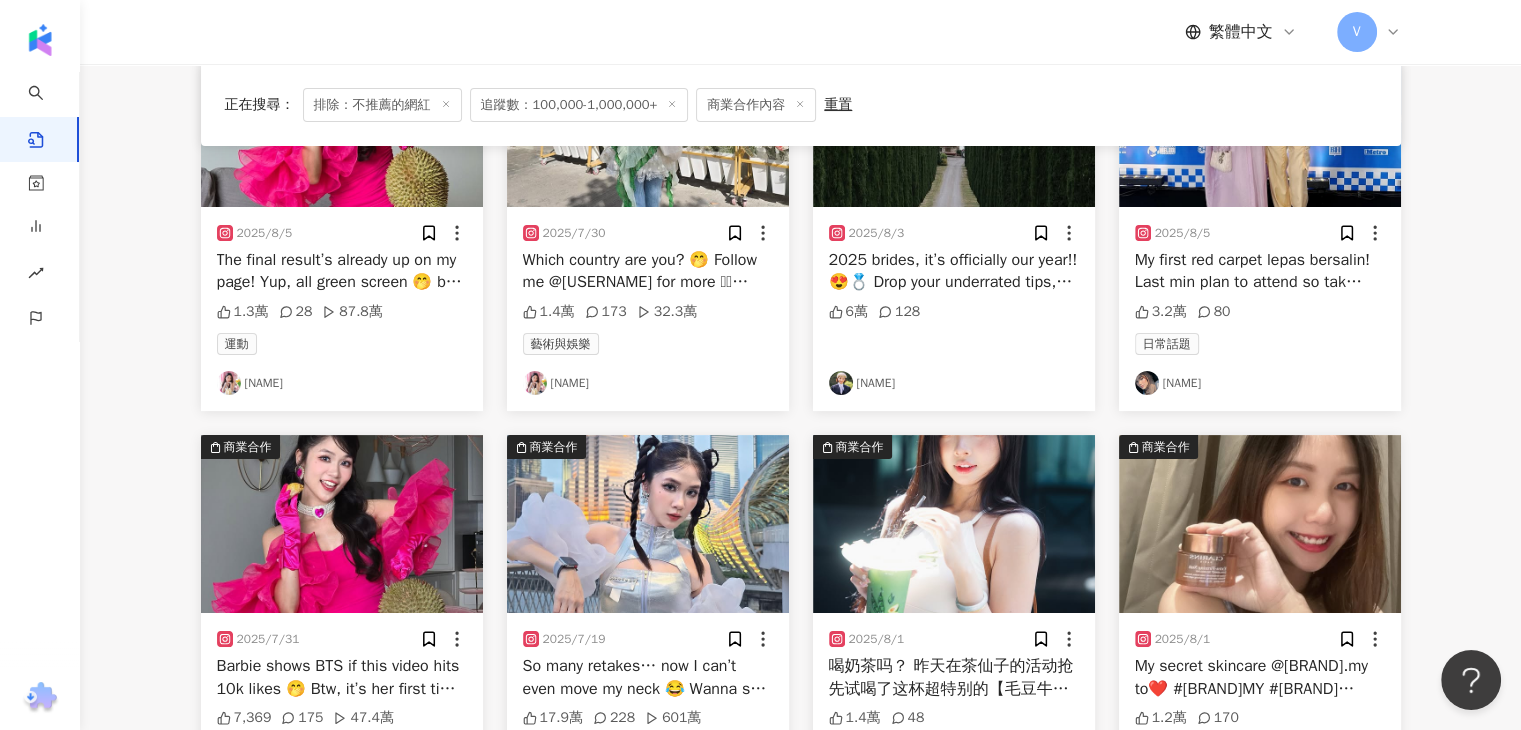 scroll, scrollTop: 100, scrollLeft: 0, axis: vertical 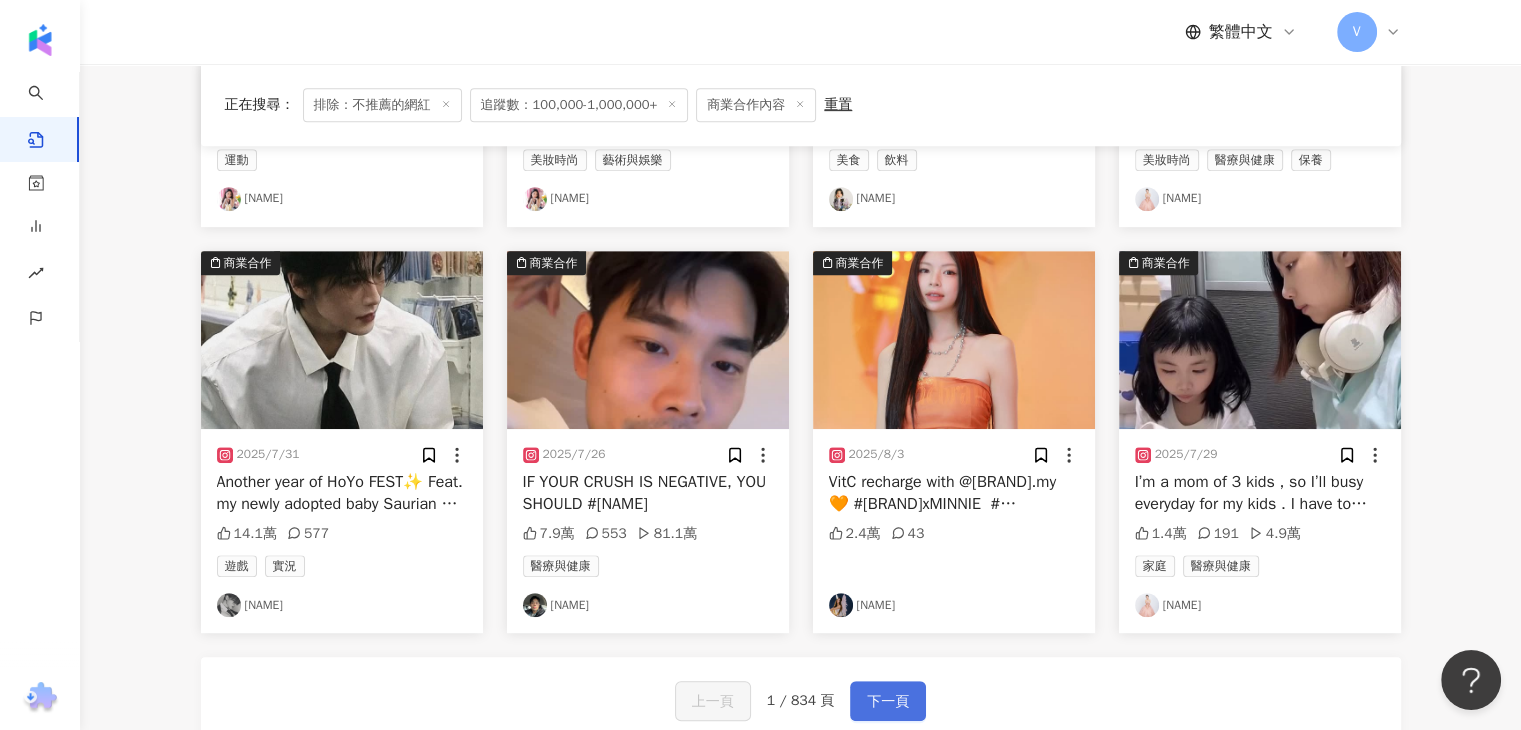 click on "下一頁" at bounding box center [888, 702] 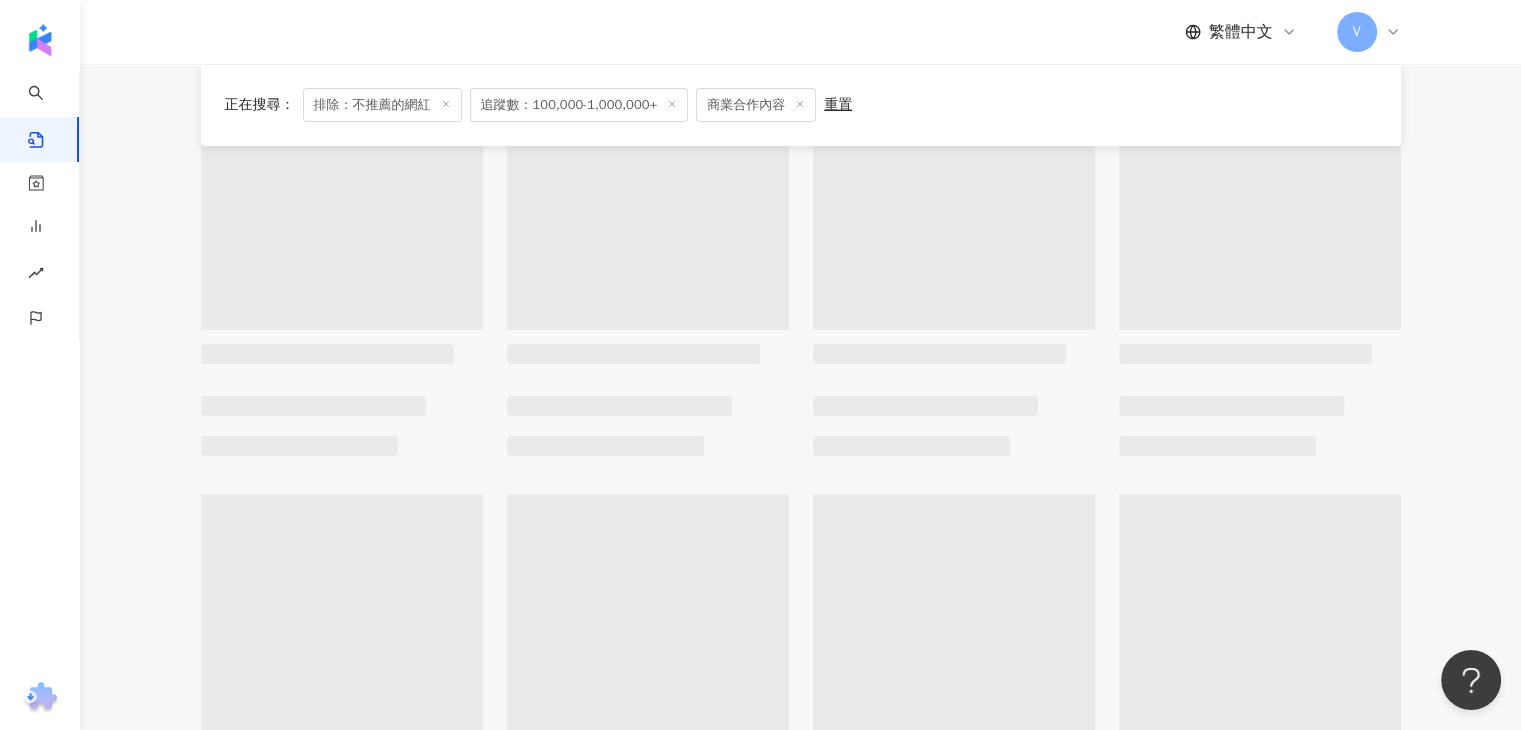 scroll, scrollTop: 0, scrollLeft: 0, axis: both 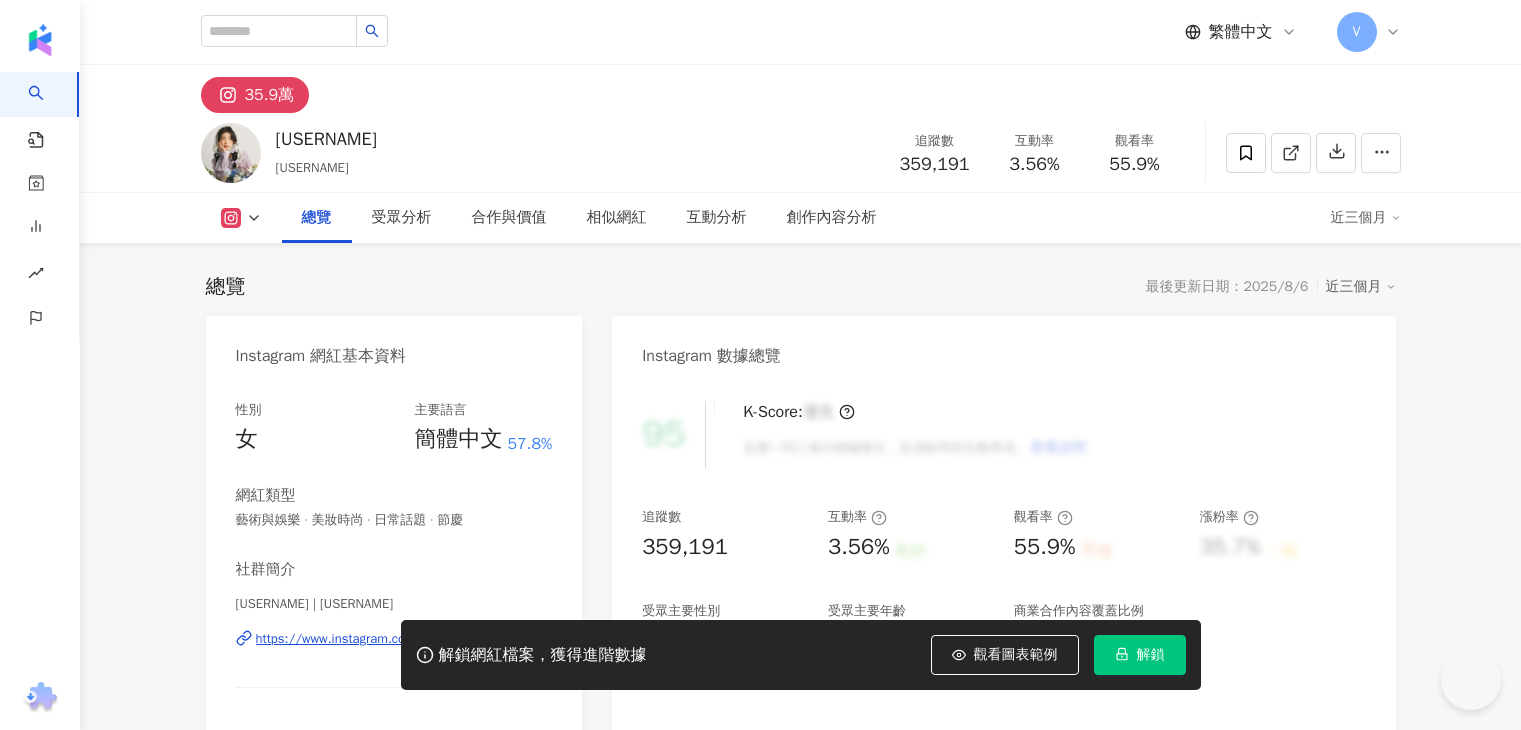 click on "https://www.instagram.com/nyokki.ho/" at bounding box center [379, 639] 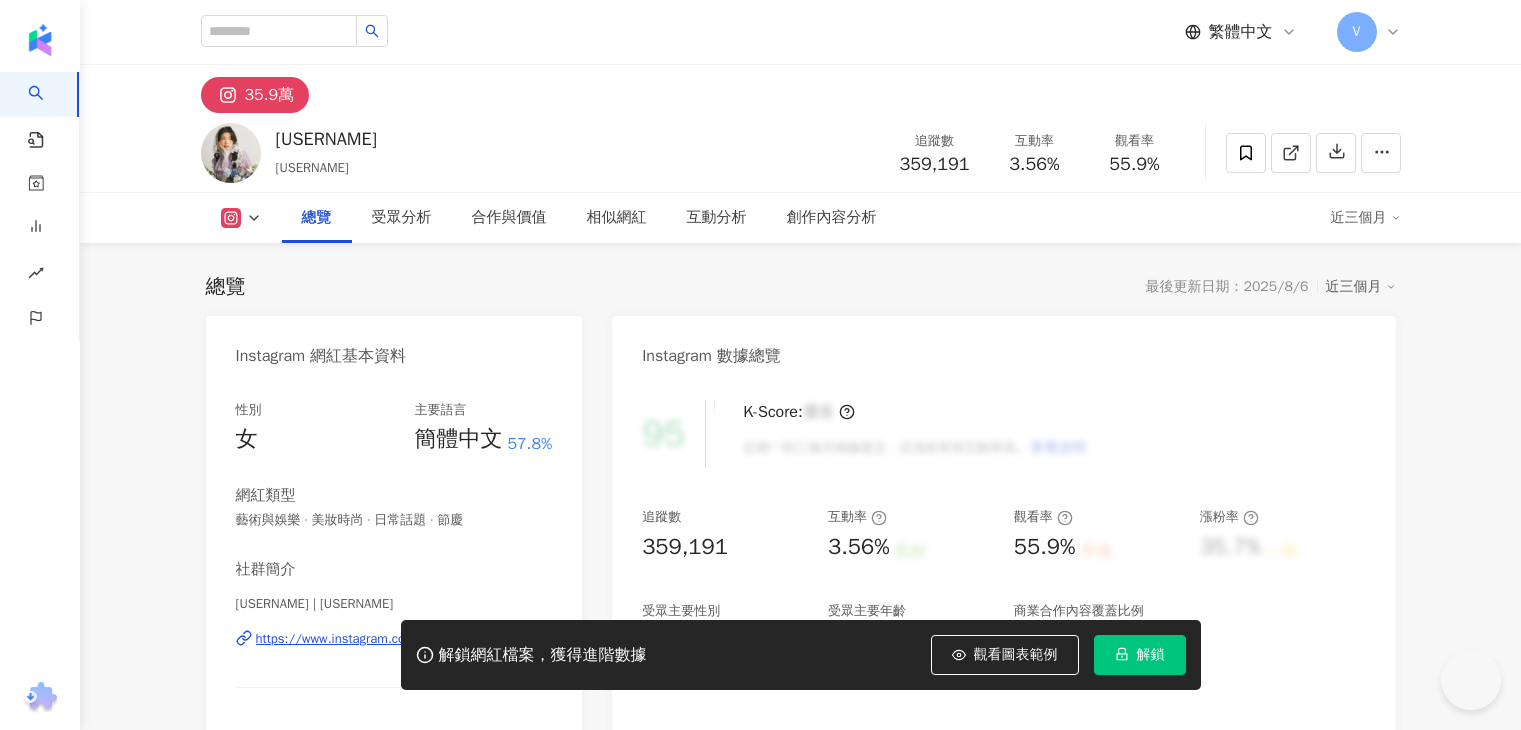 scroll, scrollTop: 200, scrollLeft: 0, axis: vertical 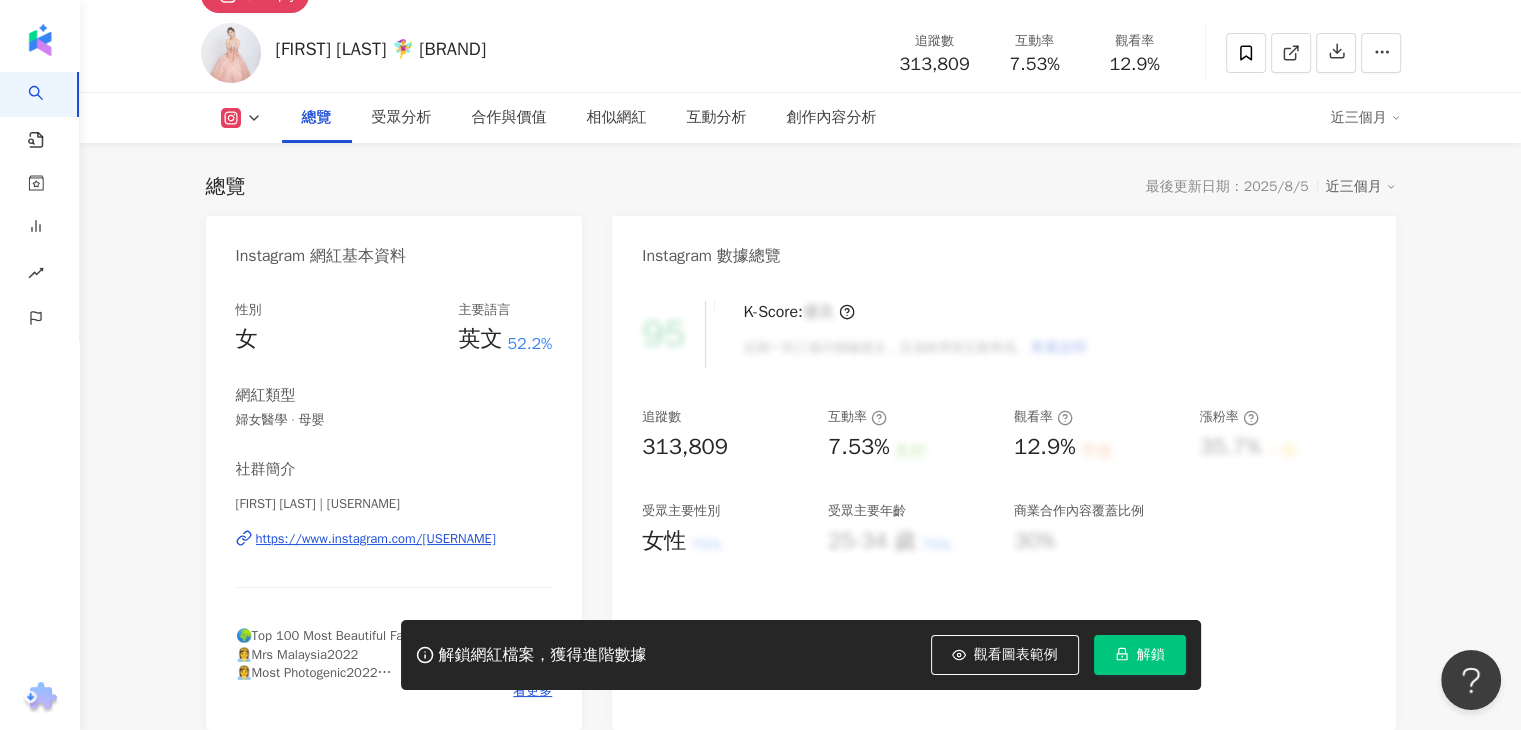 click on "https://www.instagram.com/elizeeyeentheng/" at bounding box center [376, 539] 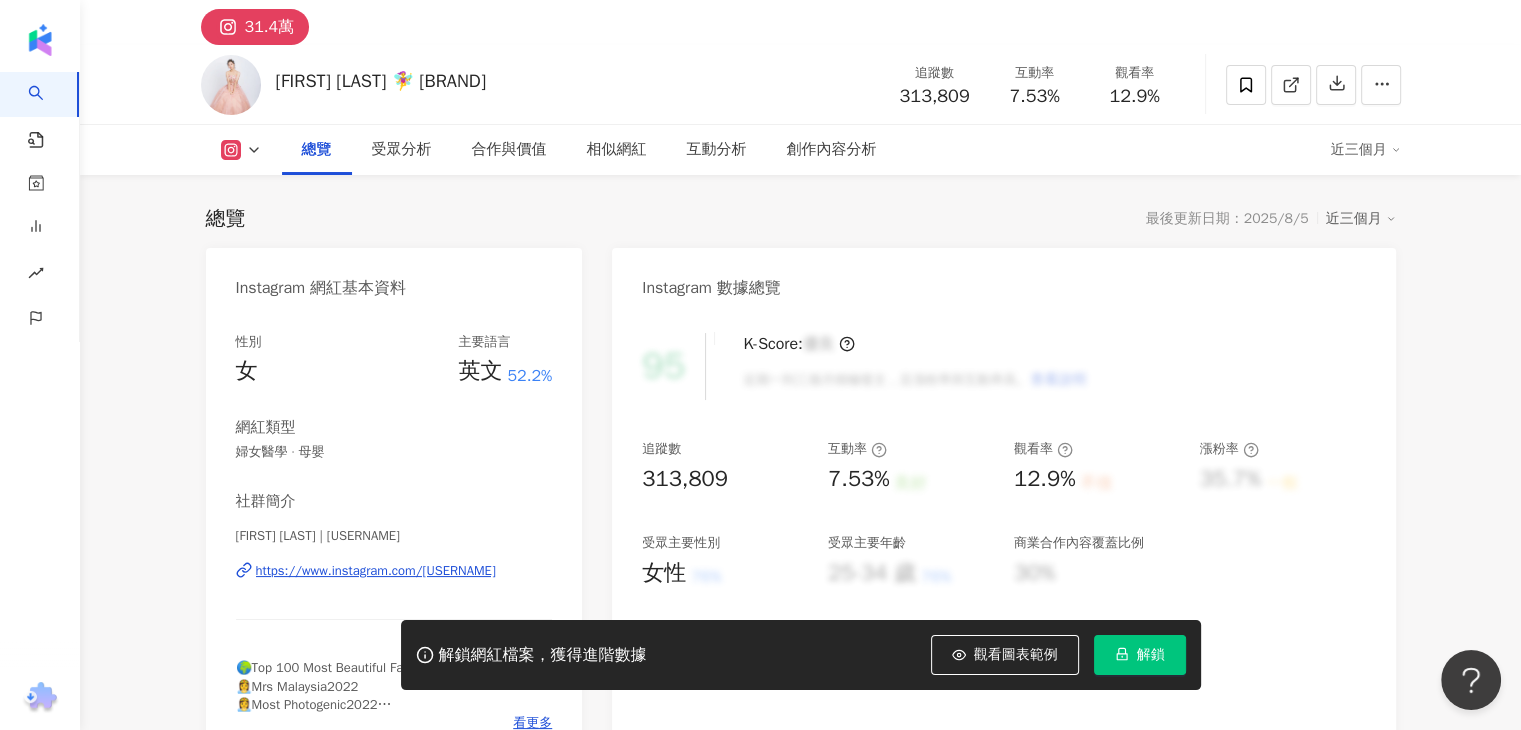 scroll, scrollTop: 0, scrollLeft: 0, axis: both 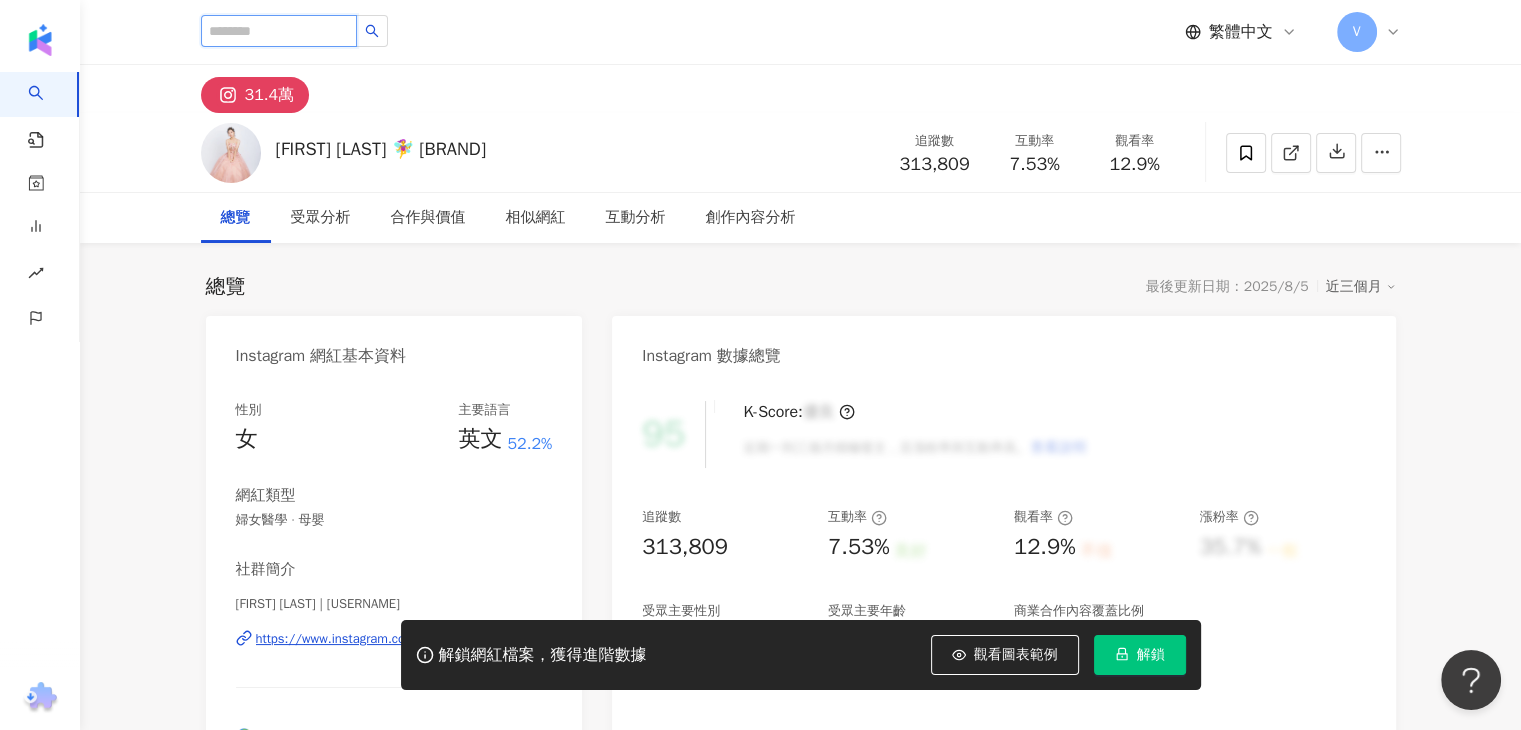 click at bounding box center (279, 31) 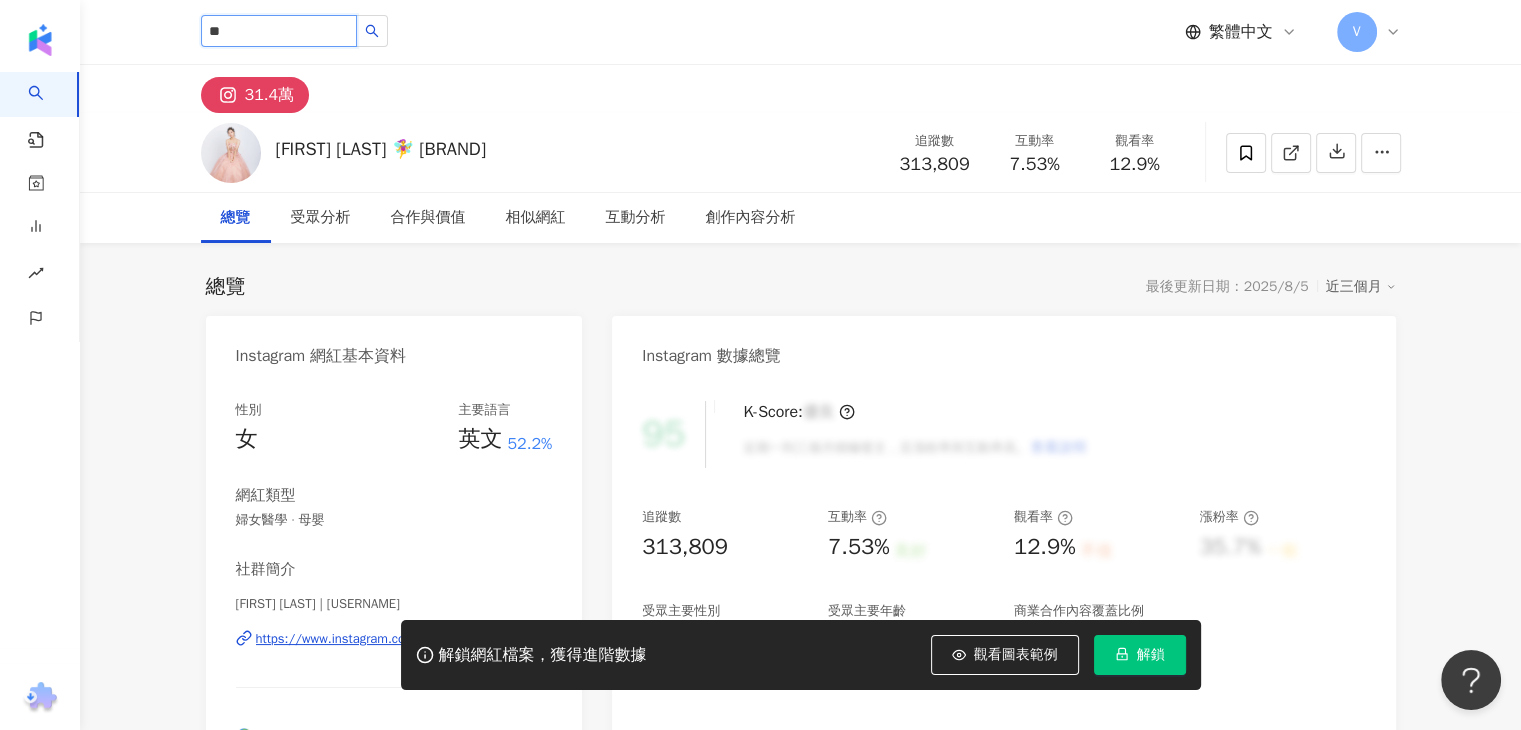 type on "**" 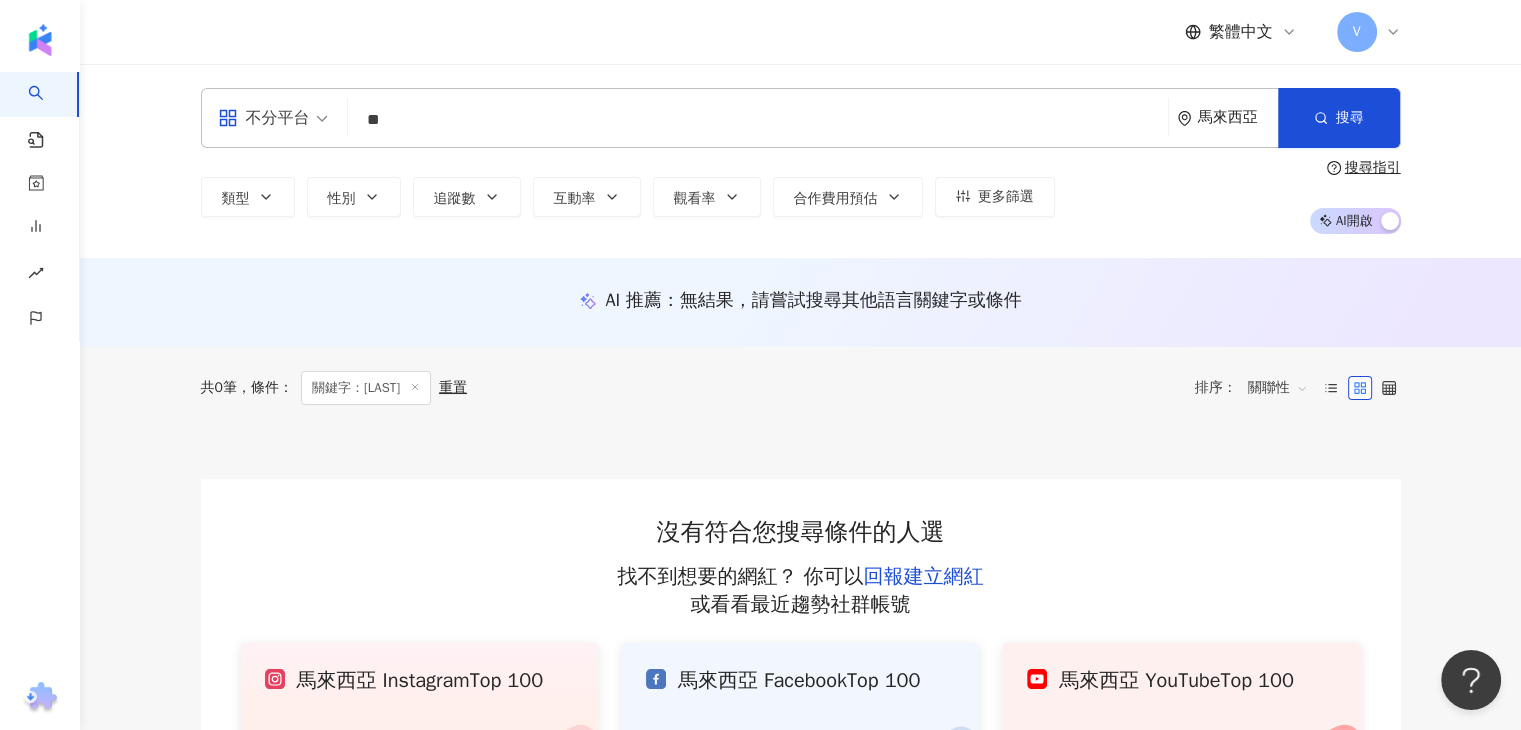 click on "**" at bounding box center (758, 120) 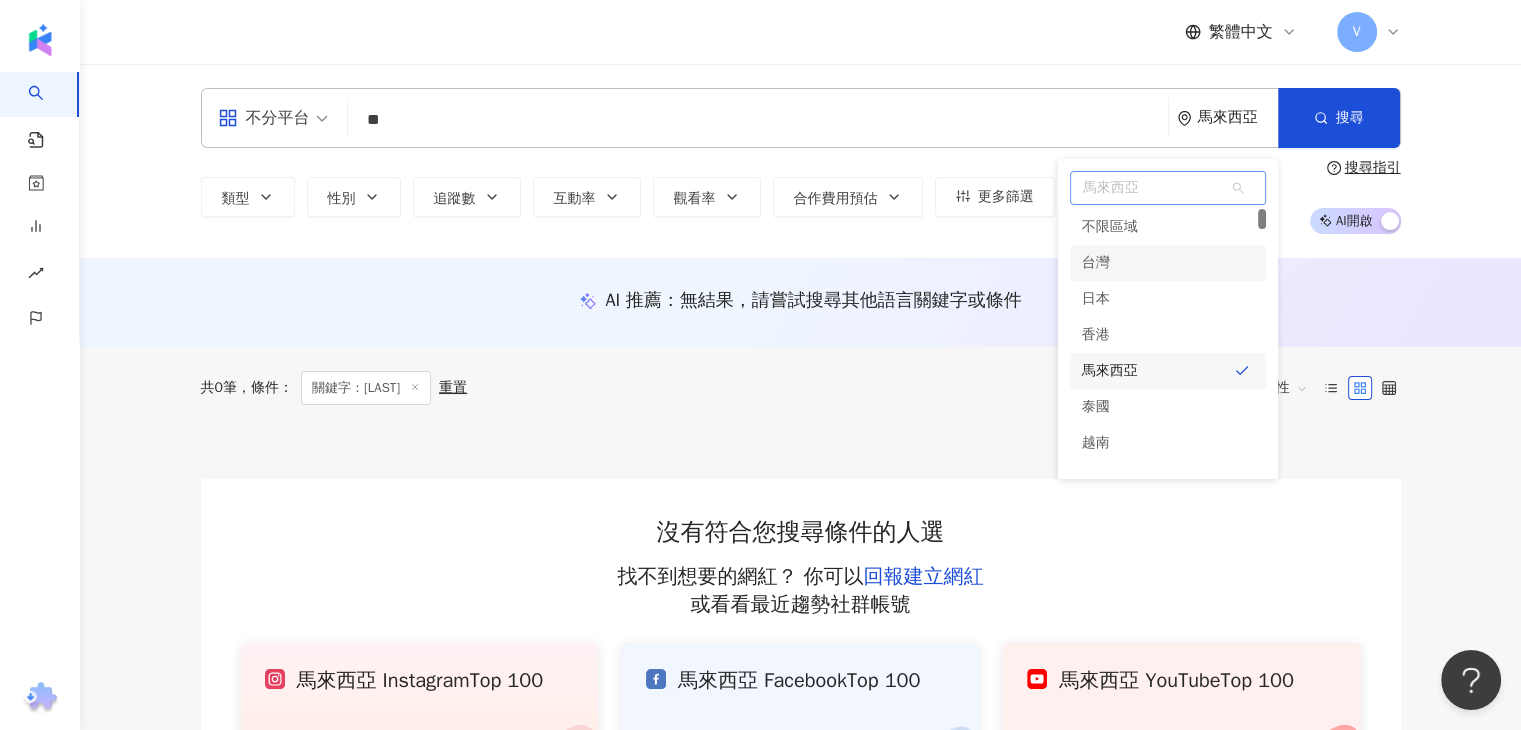 click on "台灣" at bounding box center [1168, 263] 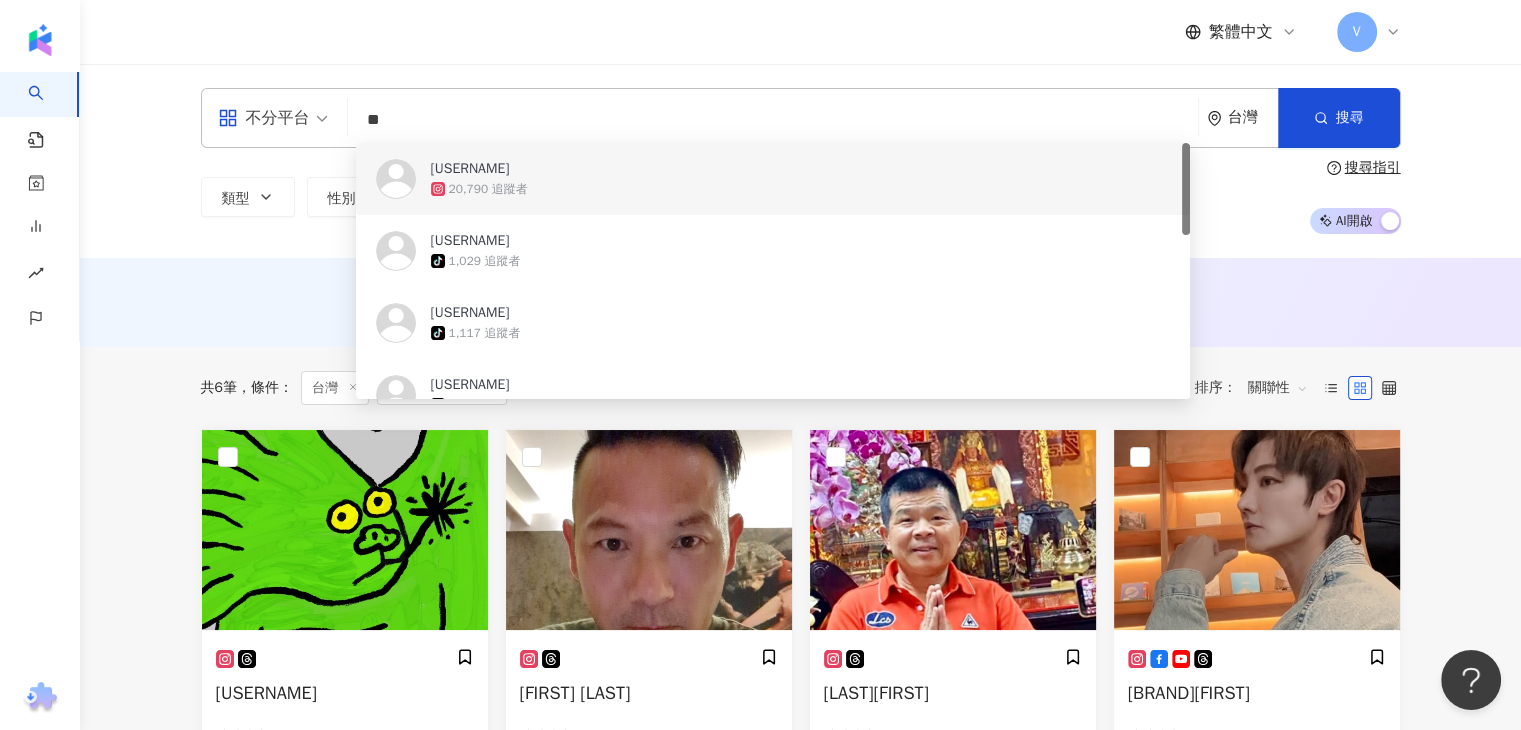 click on "**" at bounding box center [773, 120] 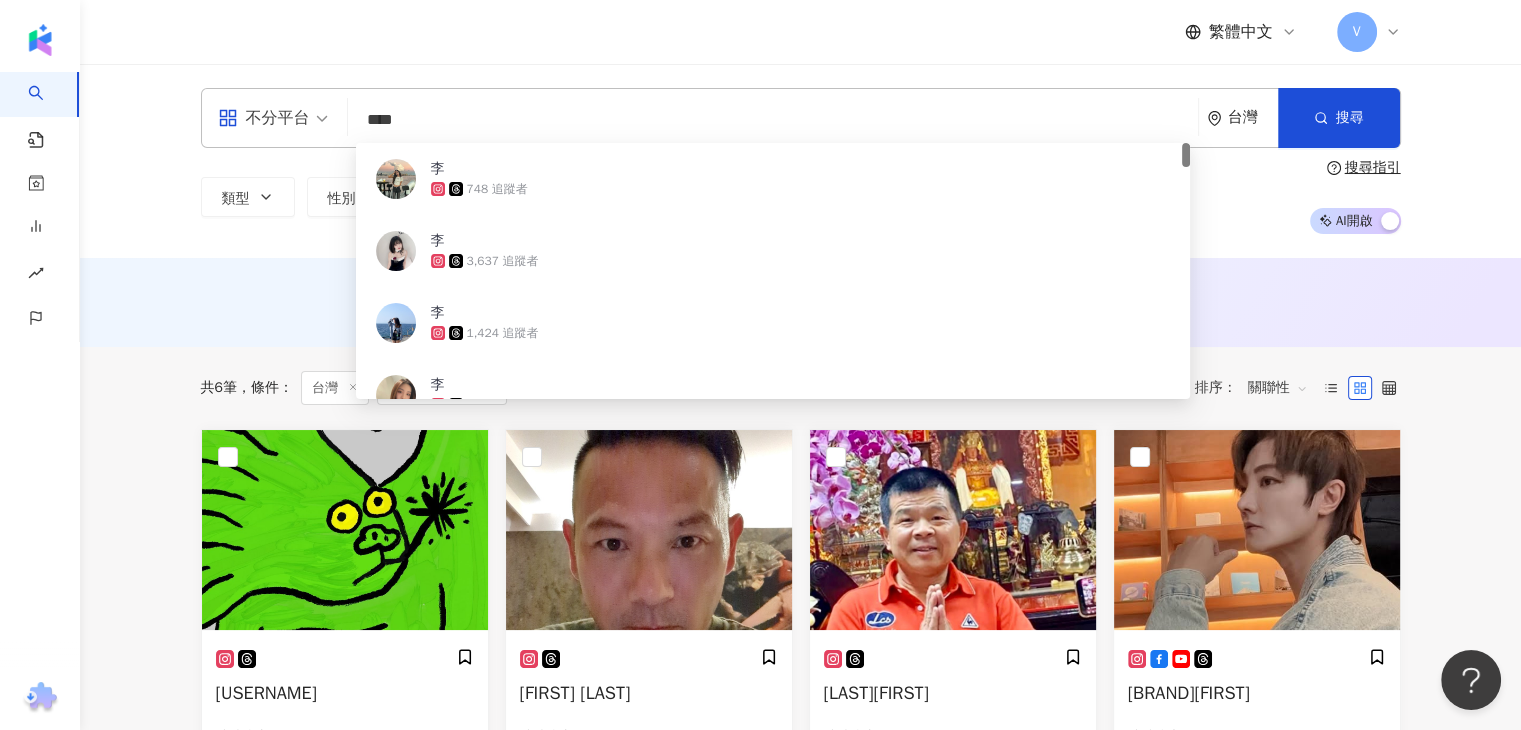 type on "**" 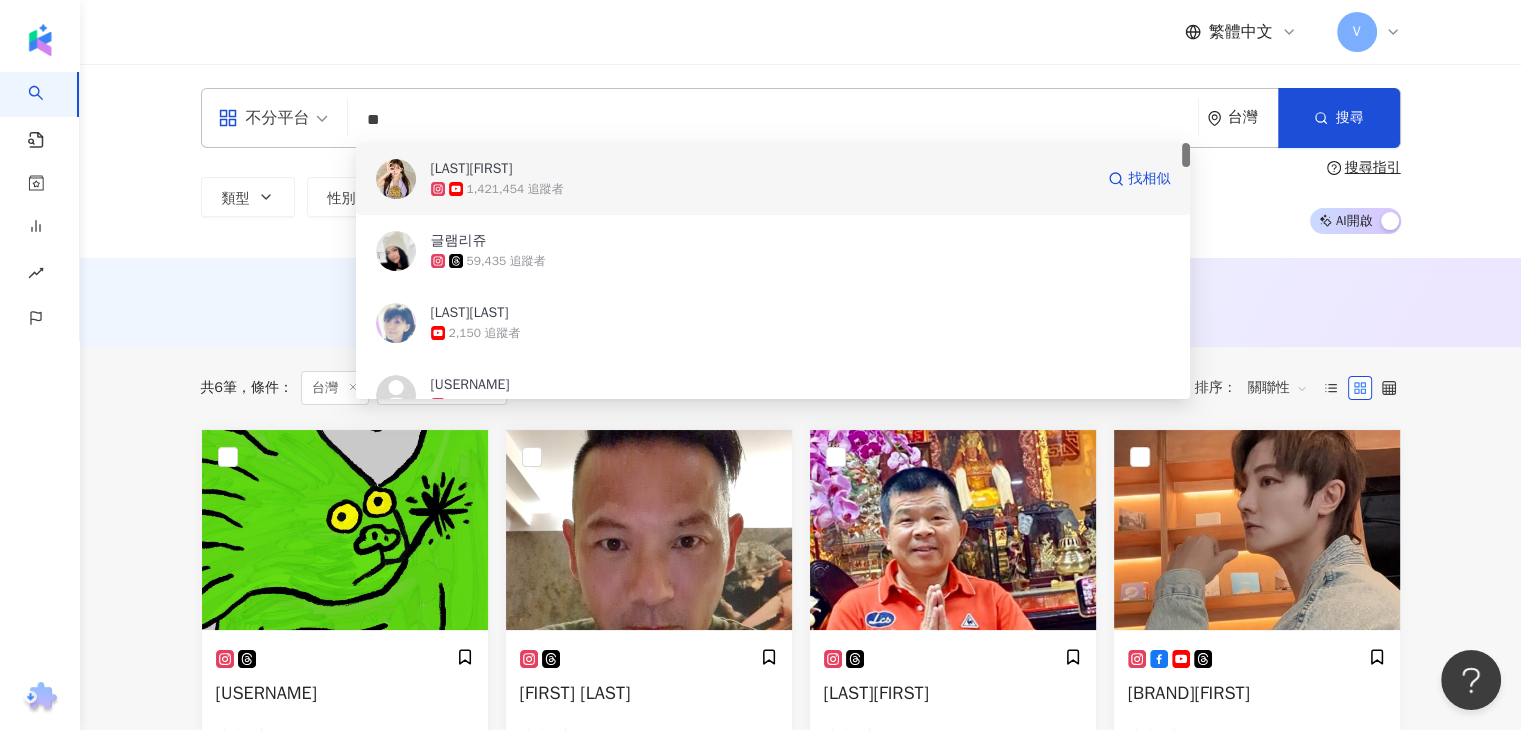 click on "1,421,454   追蹤者" at bounding box center (762, 189) 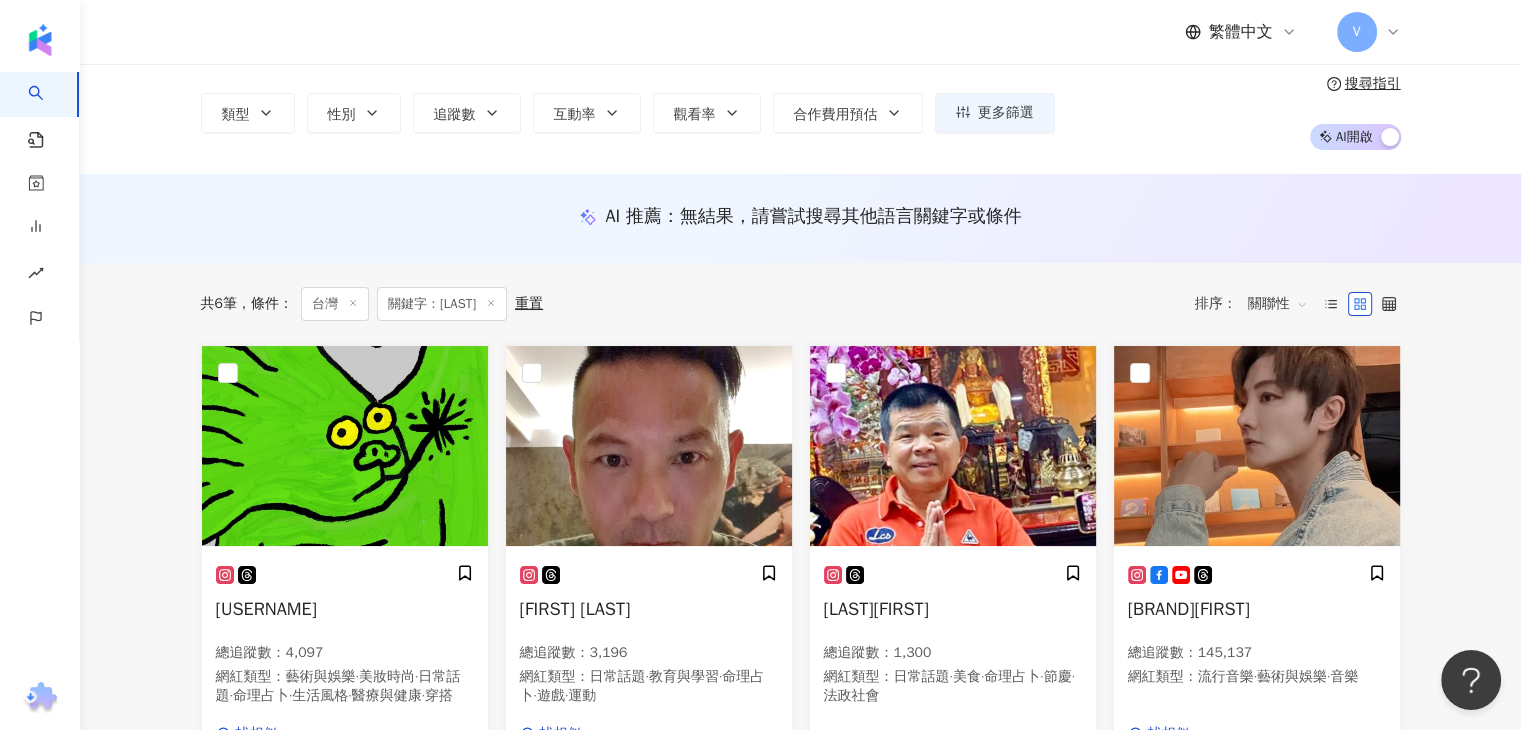 scroll, scrollTop: 200, scrollLeft: 0, axis: vertical 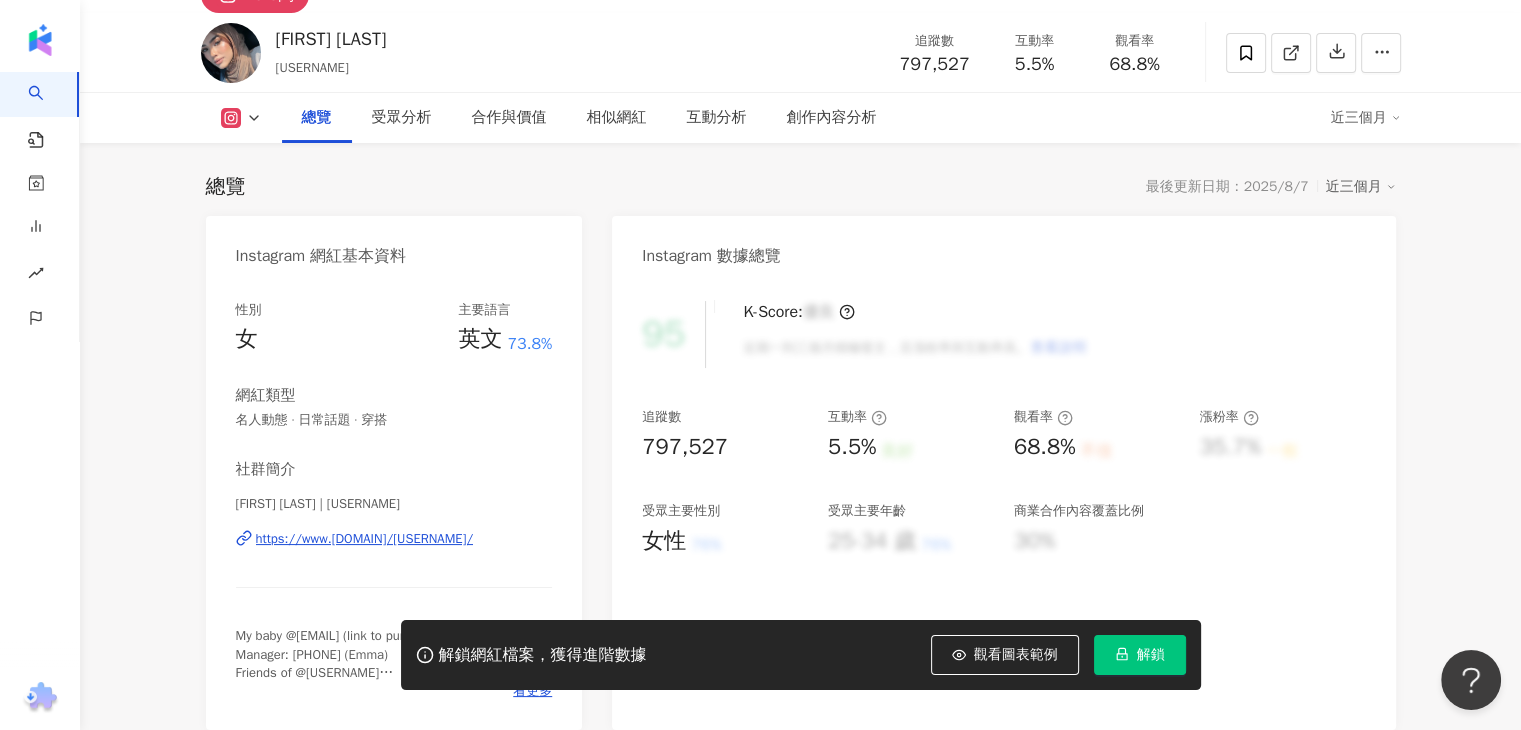 click on "https://www.instagram.com/dshazall/" at bounding box center (365, 539) 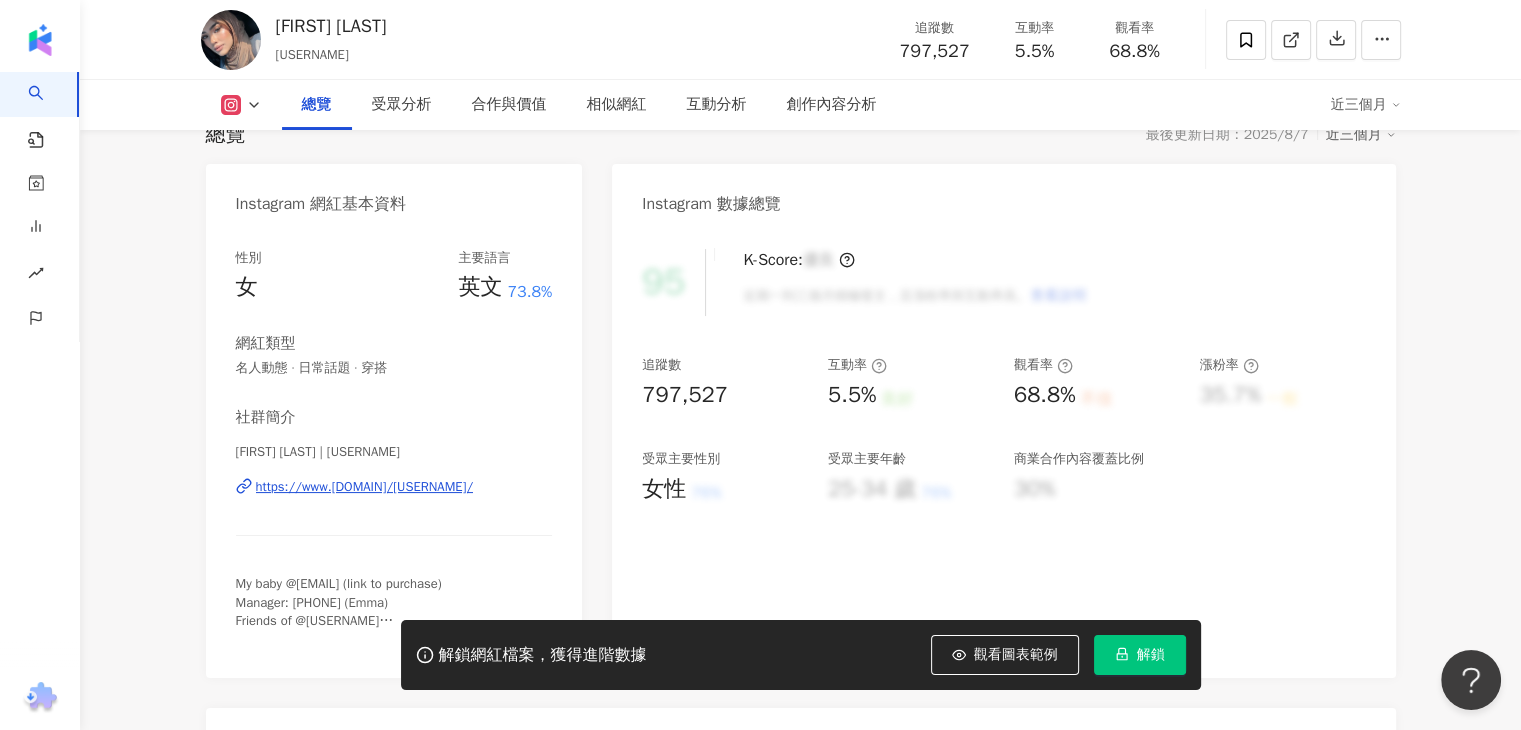 scroll, scrollTop: 200, scrollLeft: 0, axis: vertical 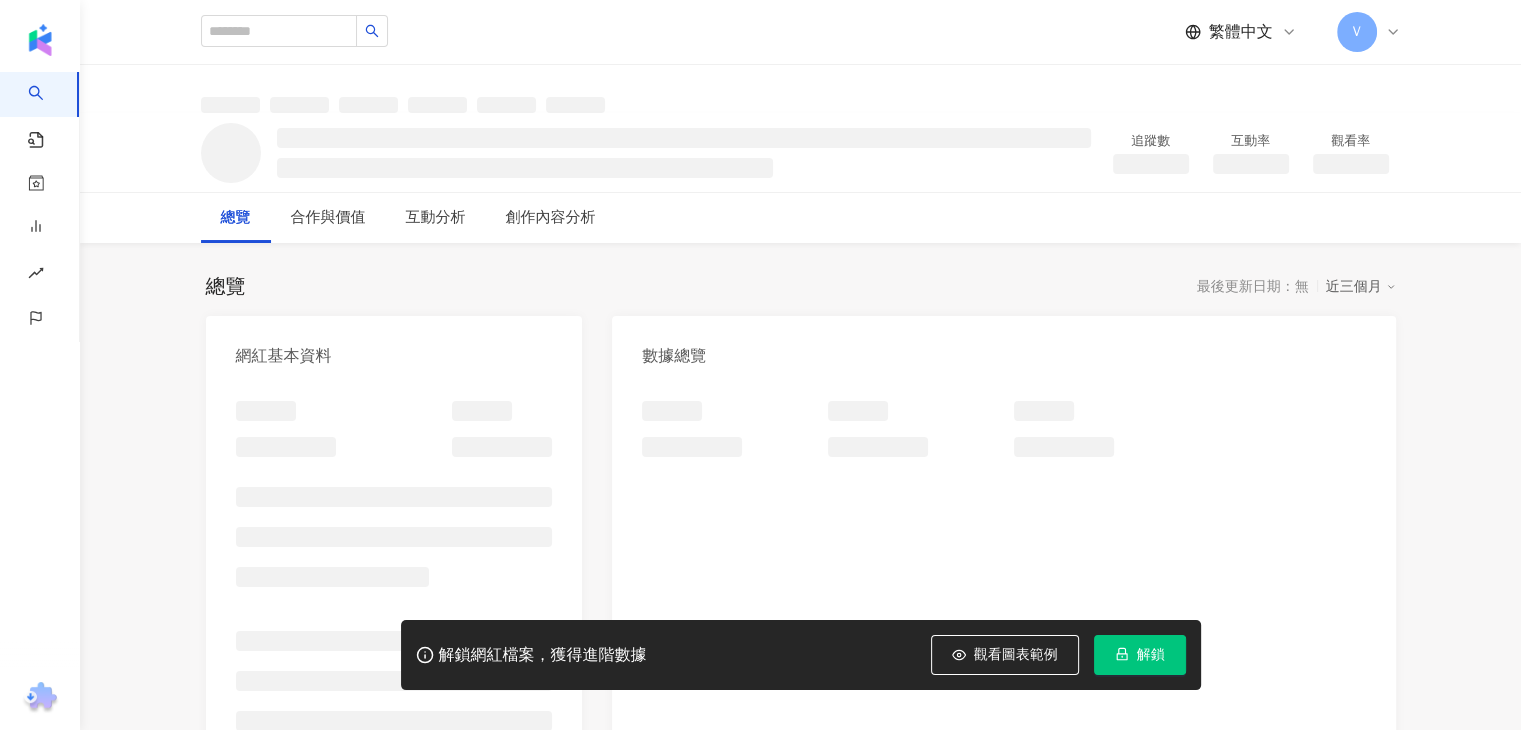 click 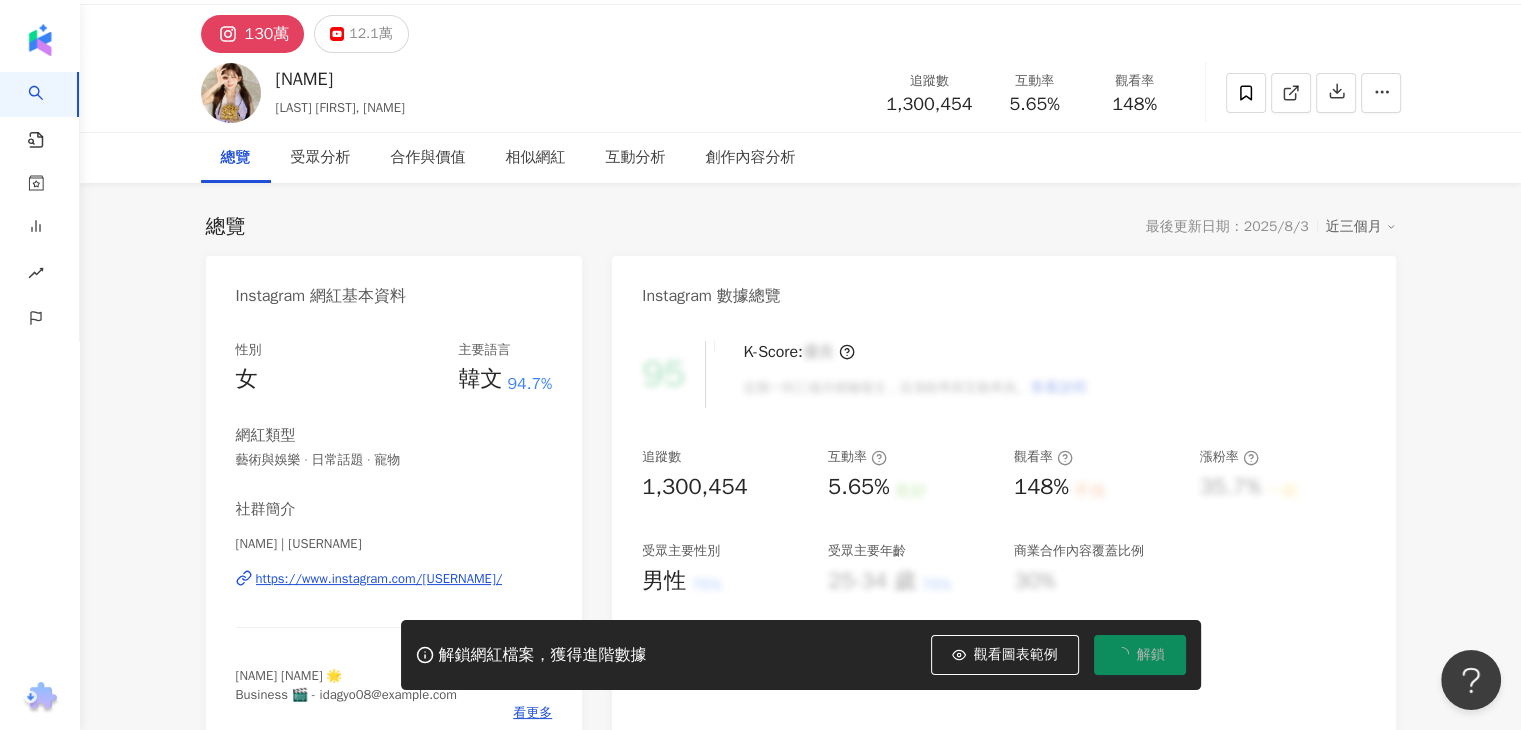 scroll, scrollTop: 0, scrollLeft: 0, axis: both 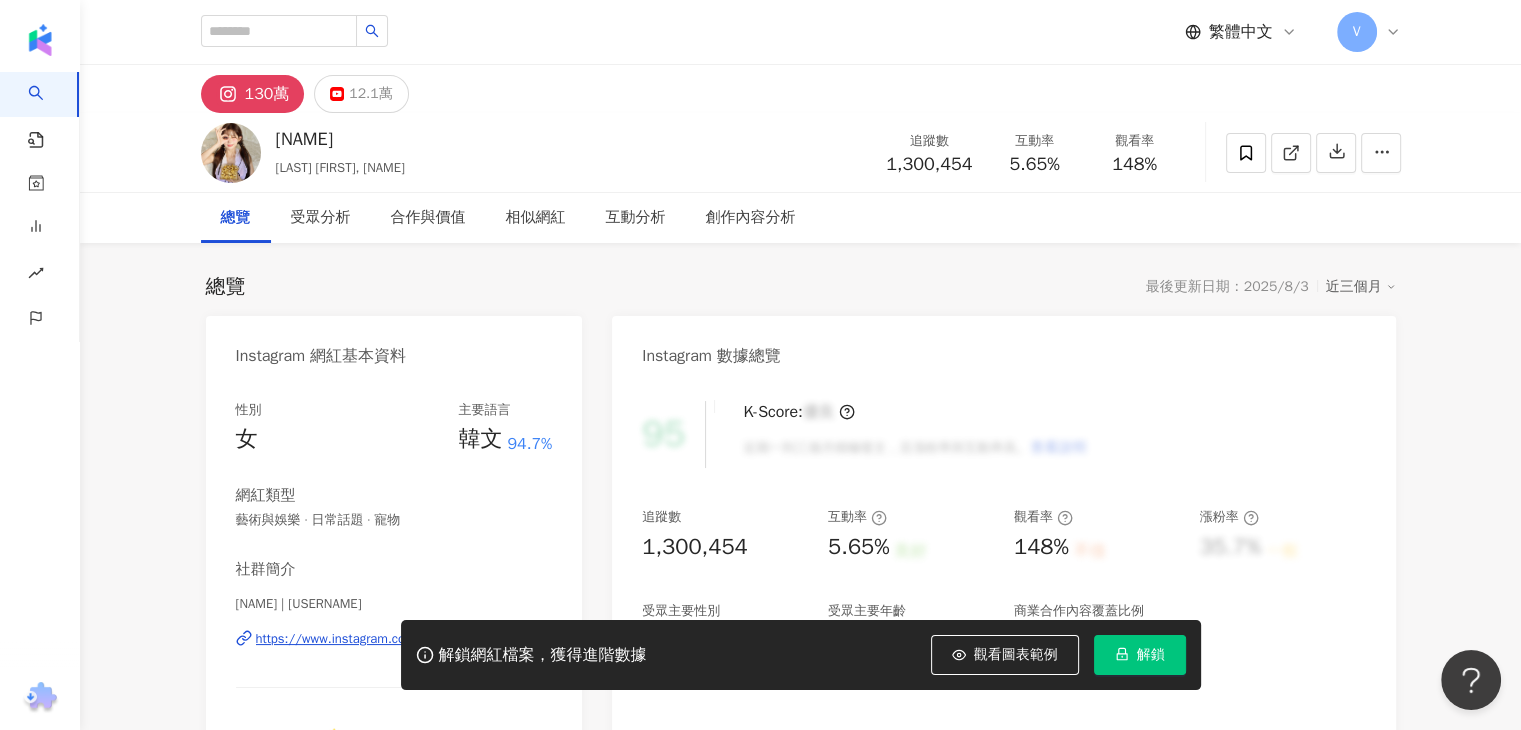 click on "追蹤數   1,300,454 互動率   5.65% 良好 觀看率   148% 不佳 漲粉率   35.7% 一般 受眾主要性別   男性 76% 受眾主要年齡   25-34 歲 76% 商業合作內容覆蓋比例   30%" at bounding box center (1003, 582) 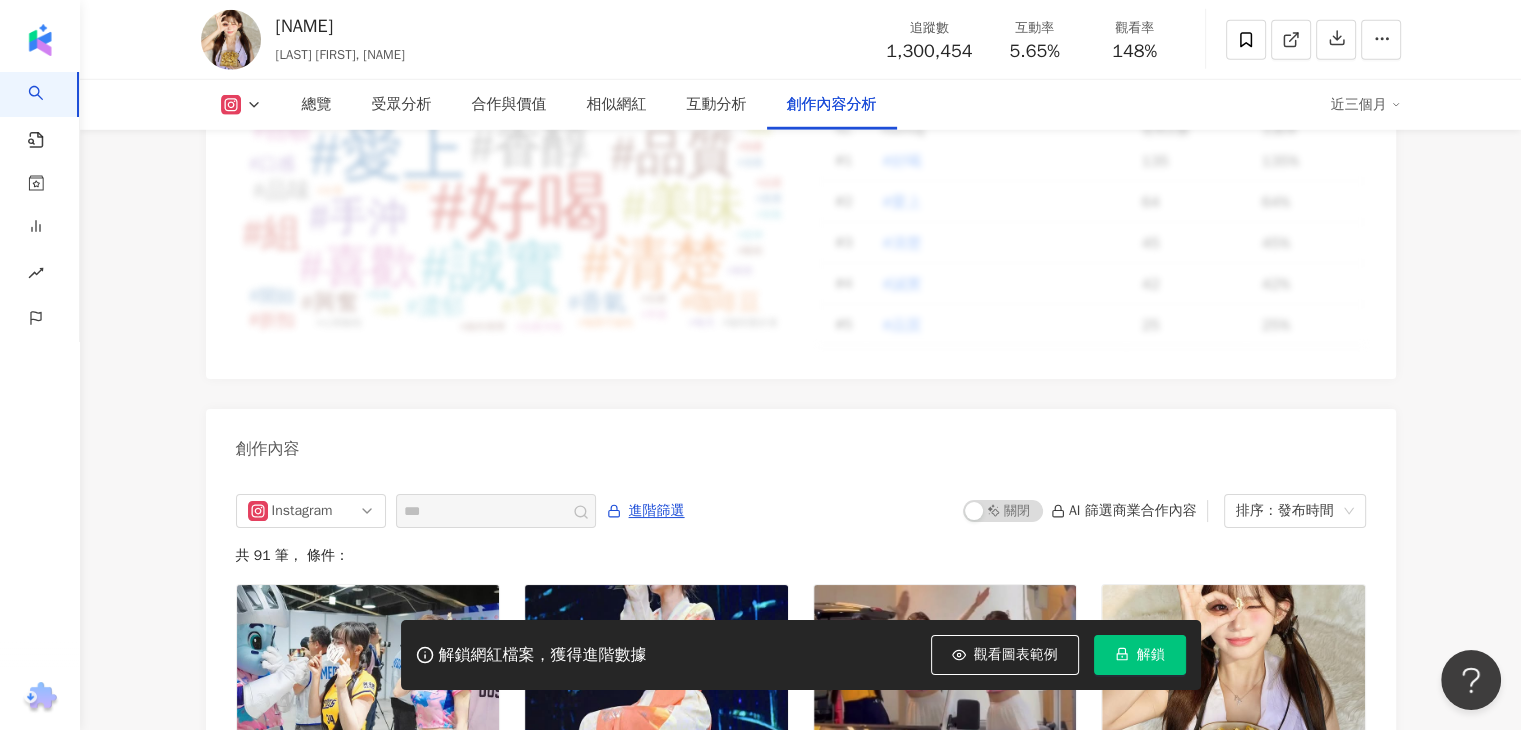 scroll, scrollTop: 6100, scrollLeft: 0, axis: vertical 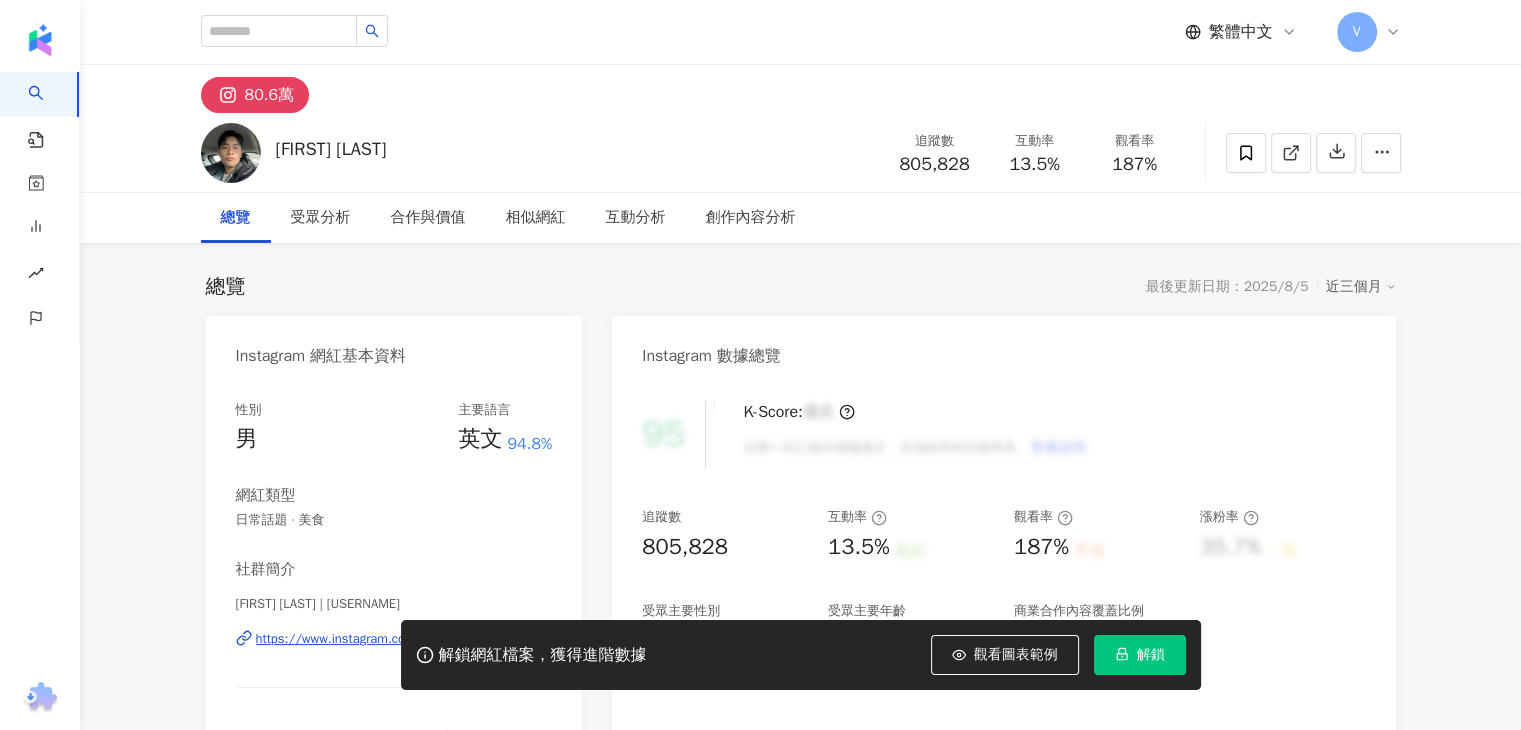 click on "https://www.instagram.com/moseswck/" at bounding box center (379, 639) 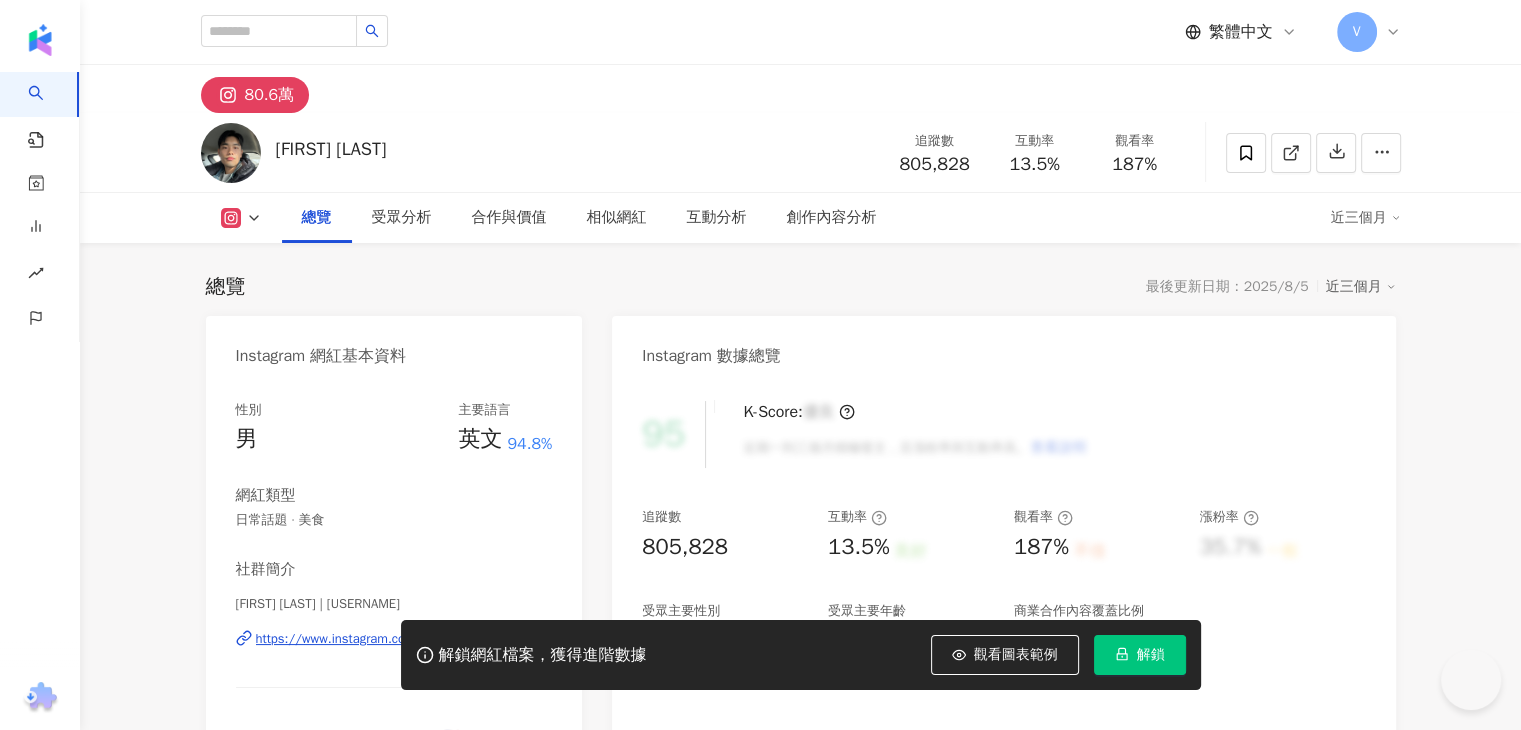 scroll, scrollTop: 100, scrollLeft: 0, axis: vertical 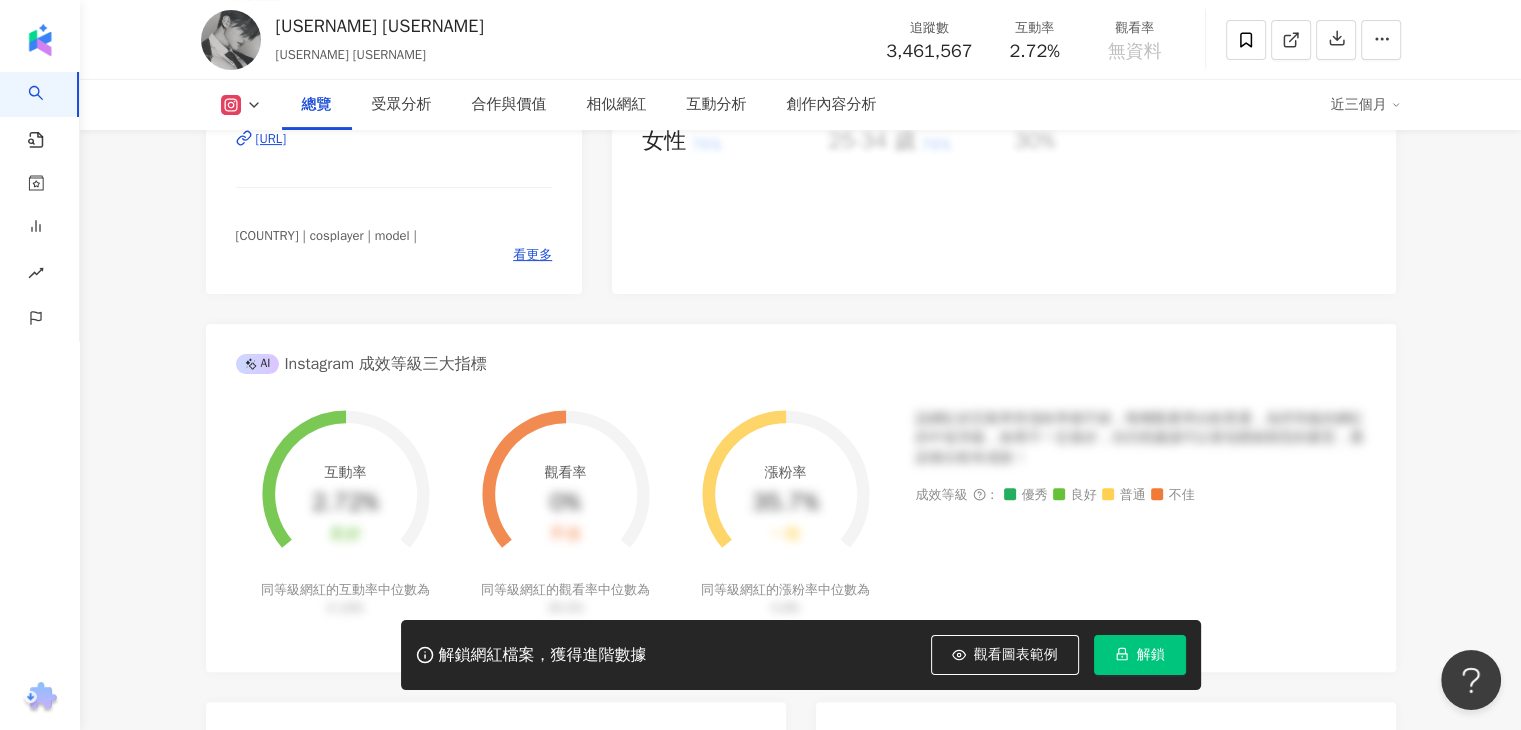 click on "[URL]" at bounding box center (271, 139) 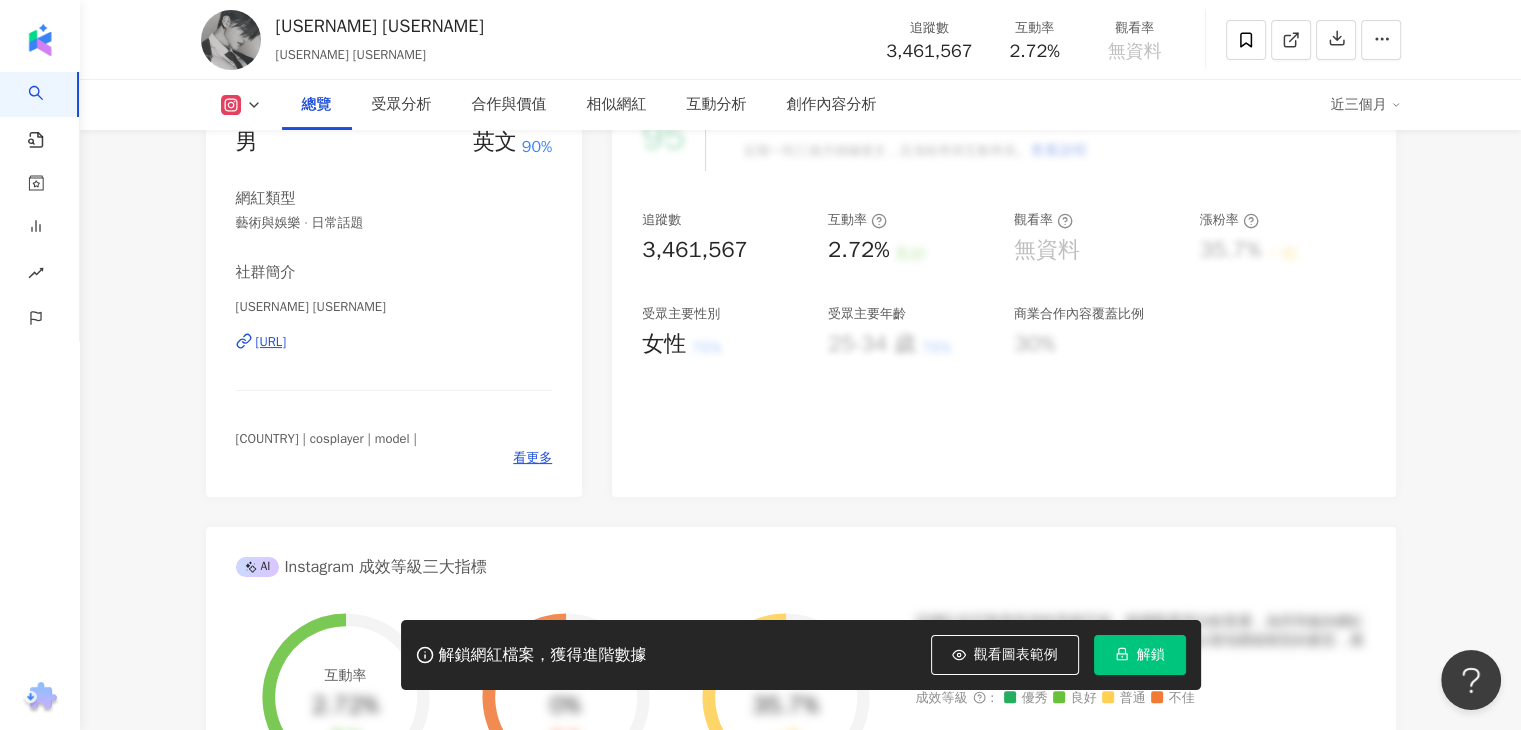 scroll, scrollTop: 0, scrollLeft: 0, axis: both 